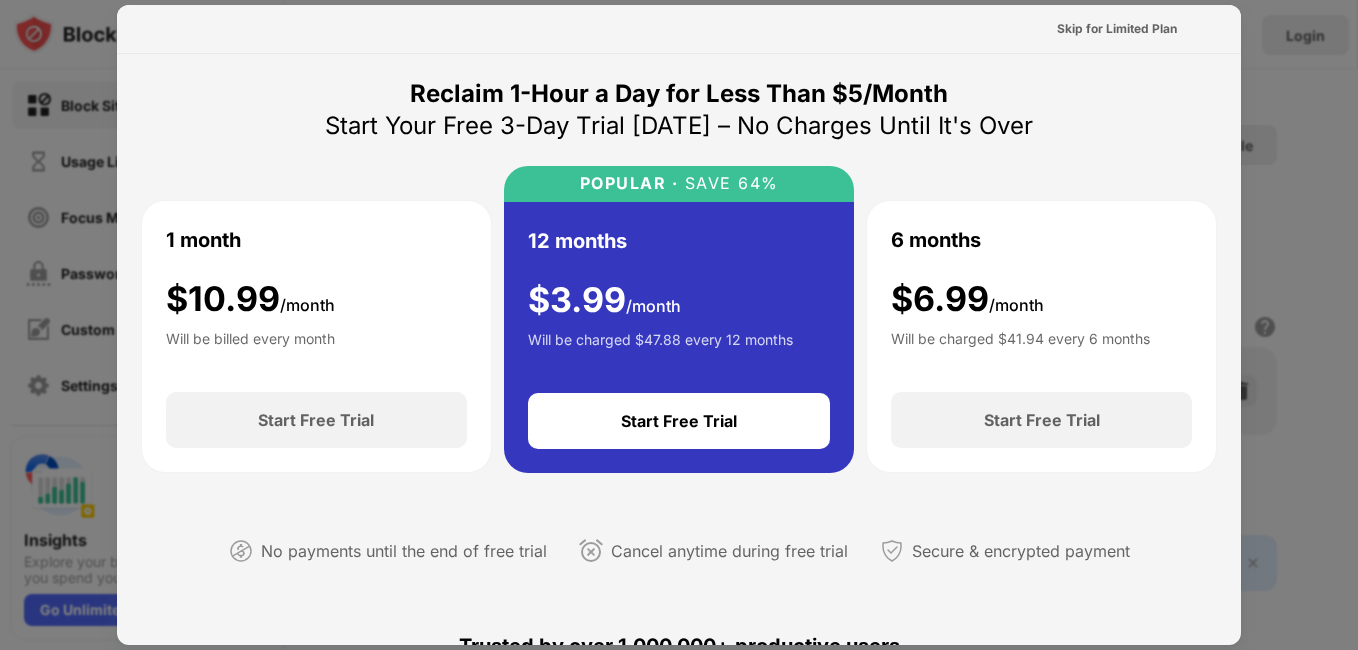scroll, scrollTop: 0, scrollLeft: 0, axis: both 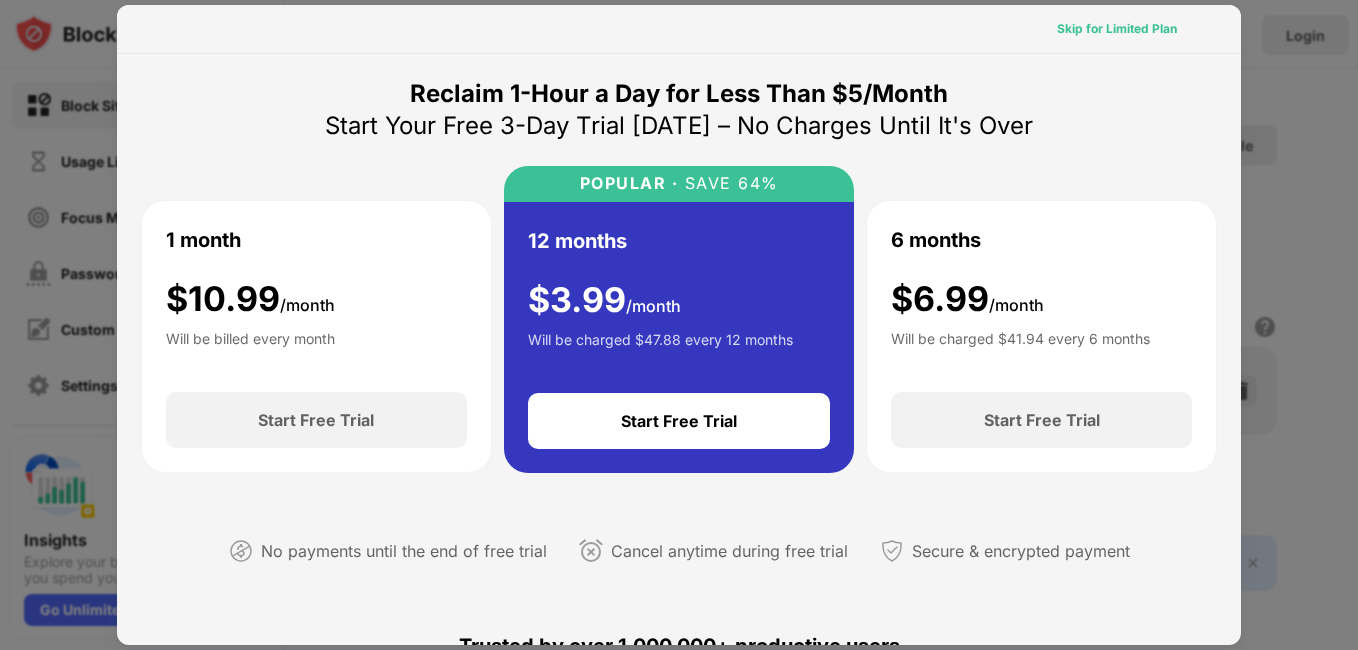 click on "Skip for Limited Plan" at bounding box center (1117, 29) 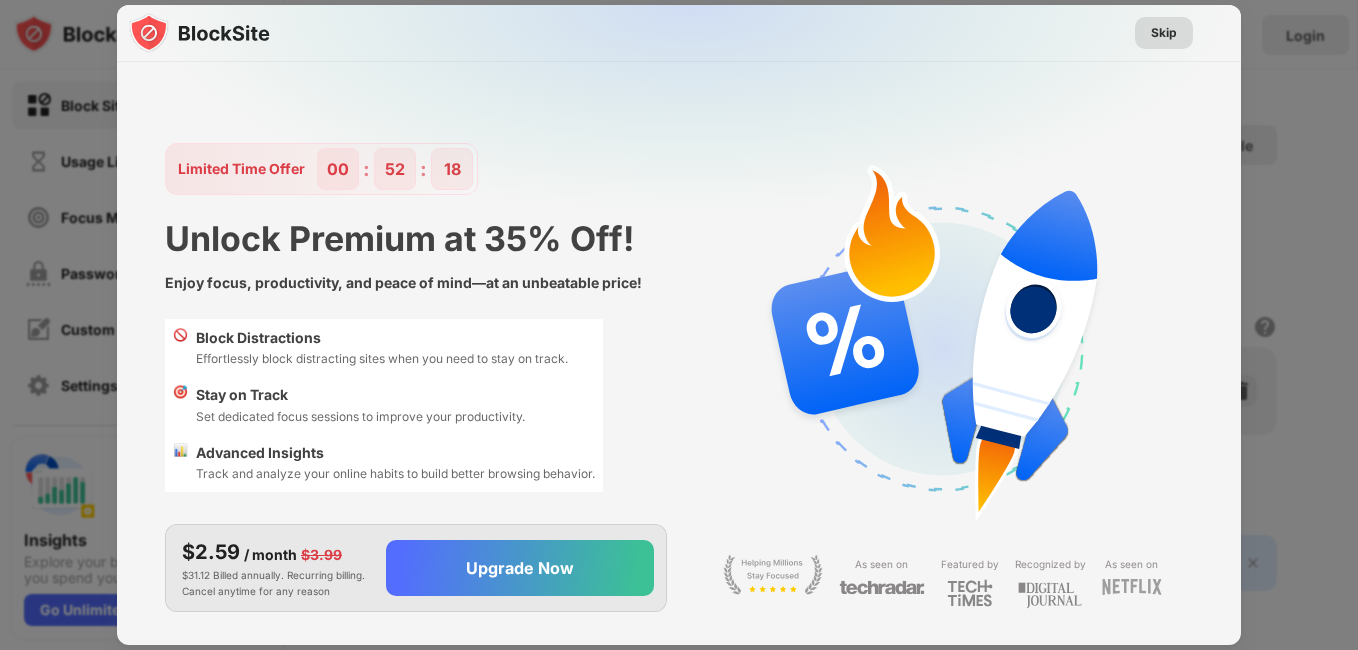 click on "Skip" at bounding box center [1164, 33] 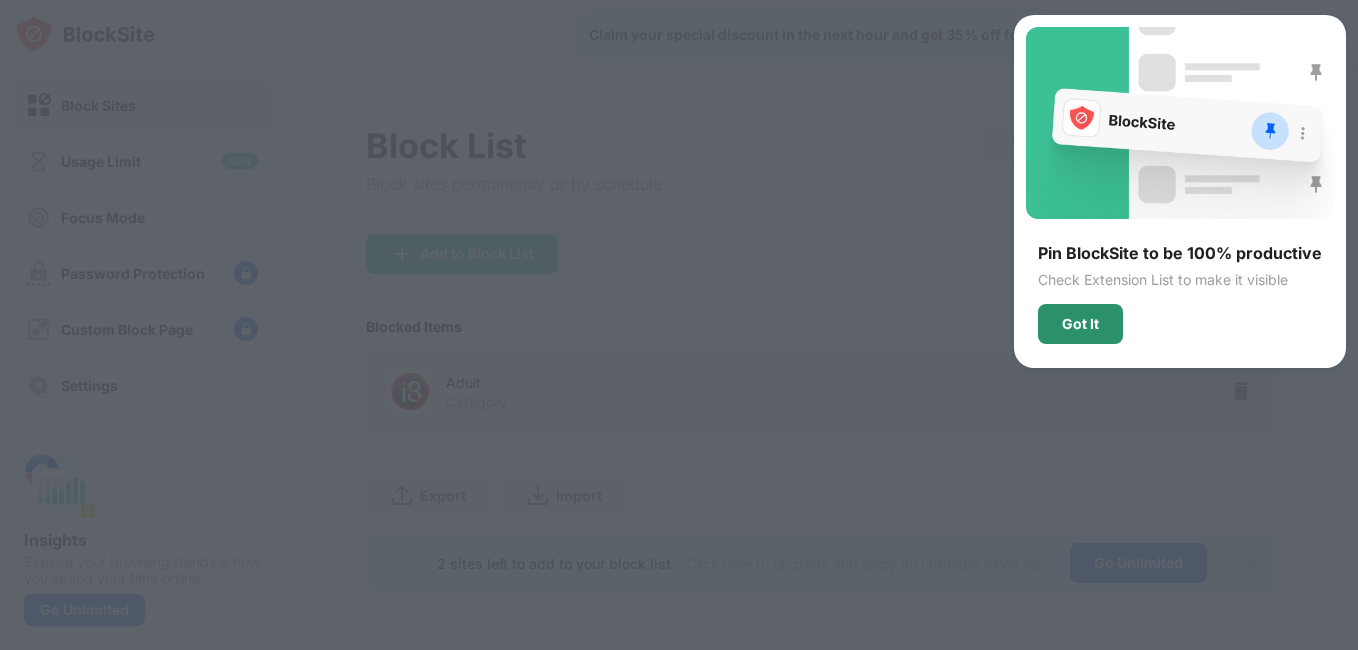 click on "Got It" at bounding box center [1080, 324] 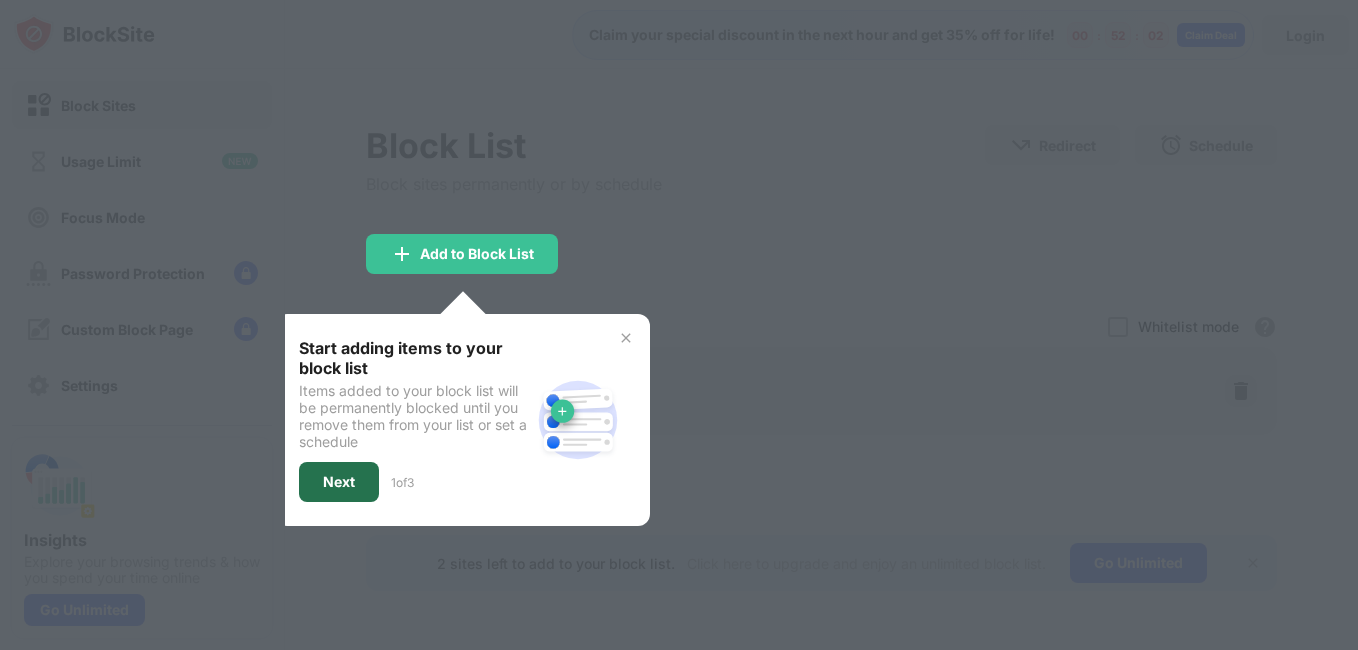 click on "Next" at bounding box center [339, 482] 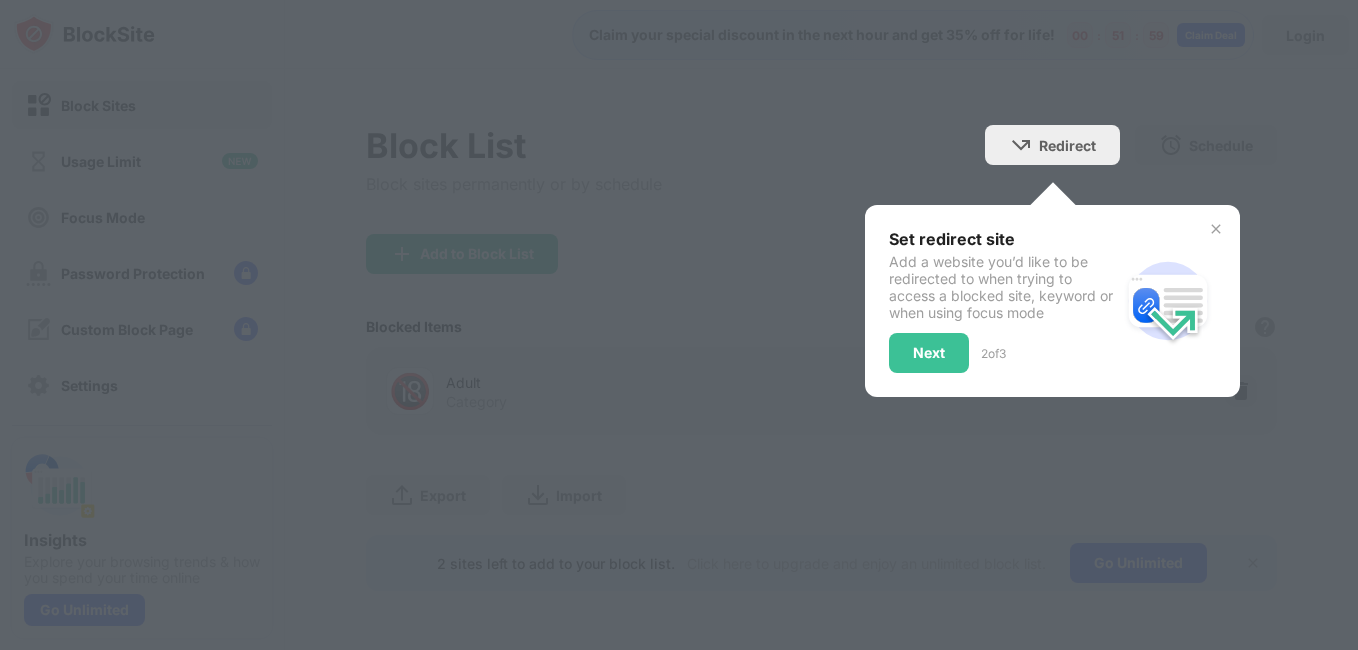 click at bounding box center (1216, 229) 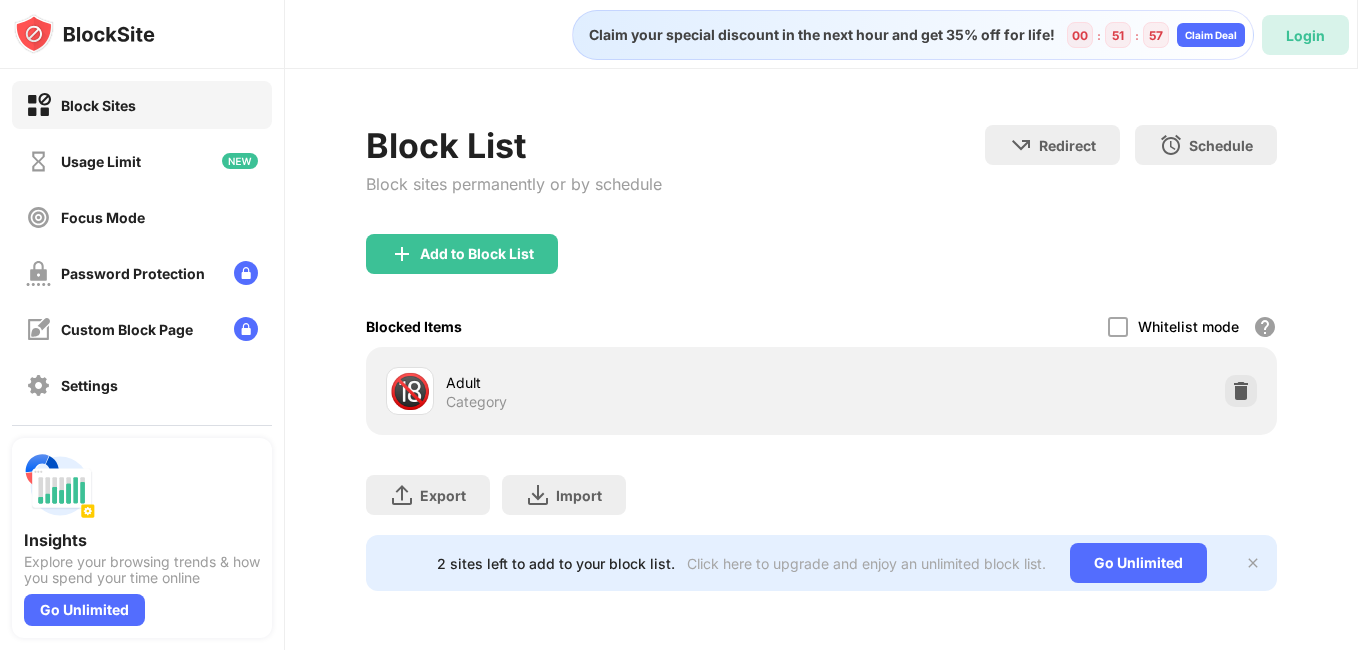 click on "Login" at bounding box center [1305, 35] 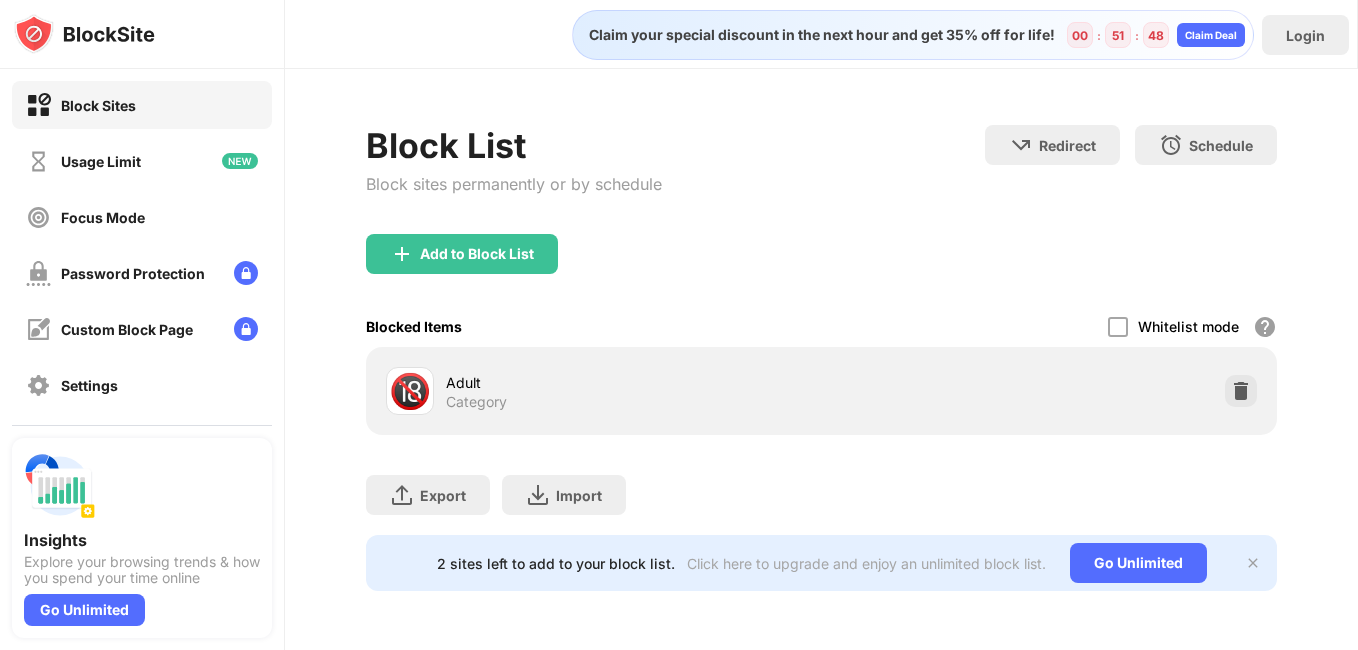 click on "Claim your special discount in the next hour and get 35% off for life! 00 : 51 : 48 Claim Deal" at bounding box center (773, 35) 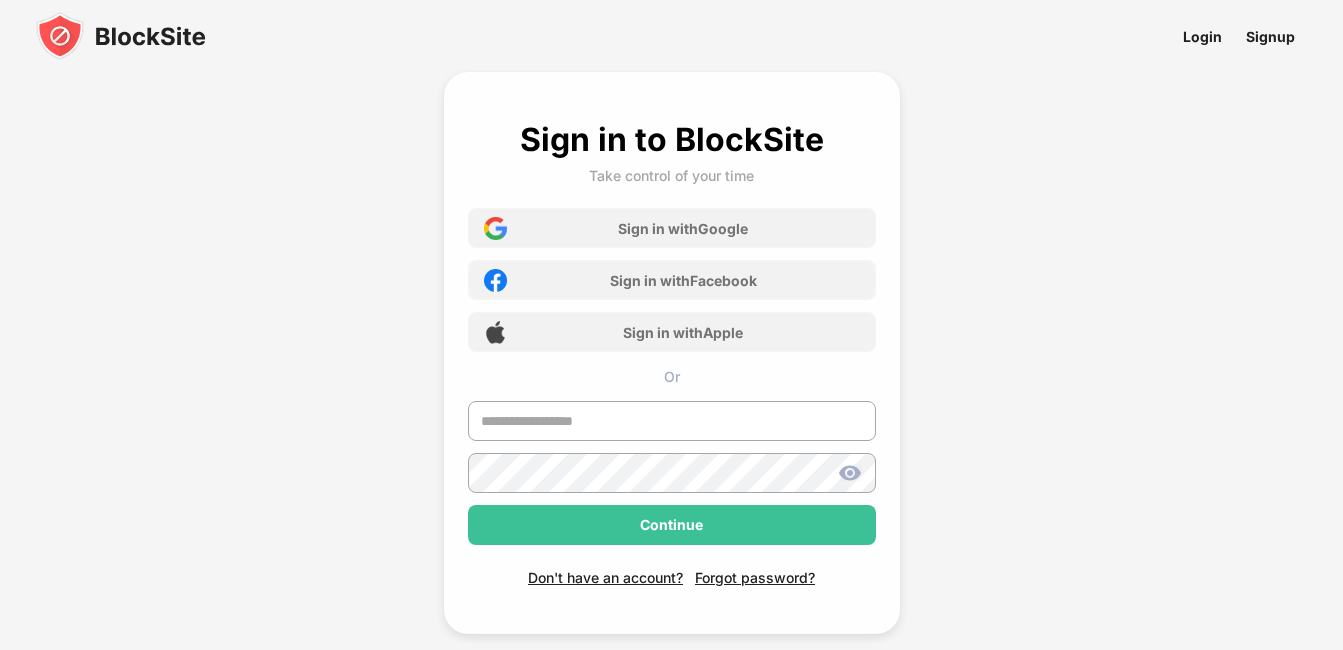 scroll, scrollTop: 0, scrollLeft: 0, axis: both 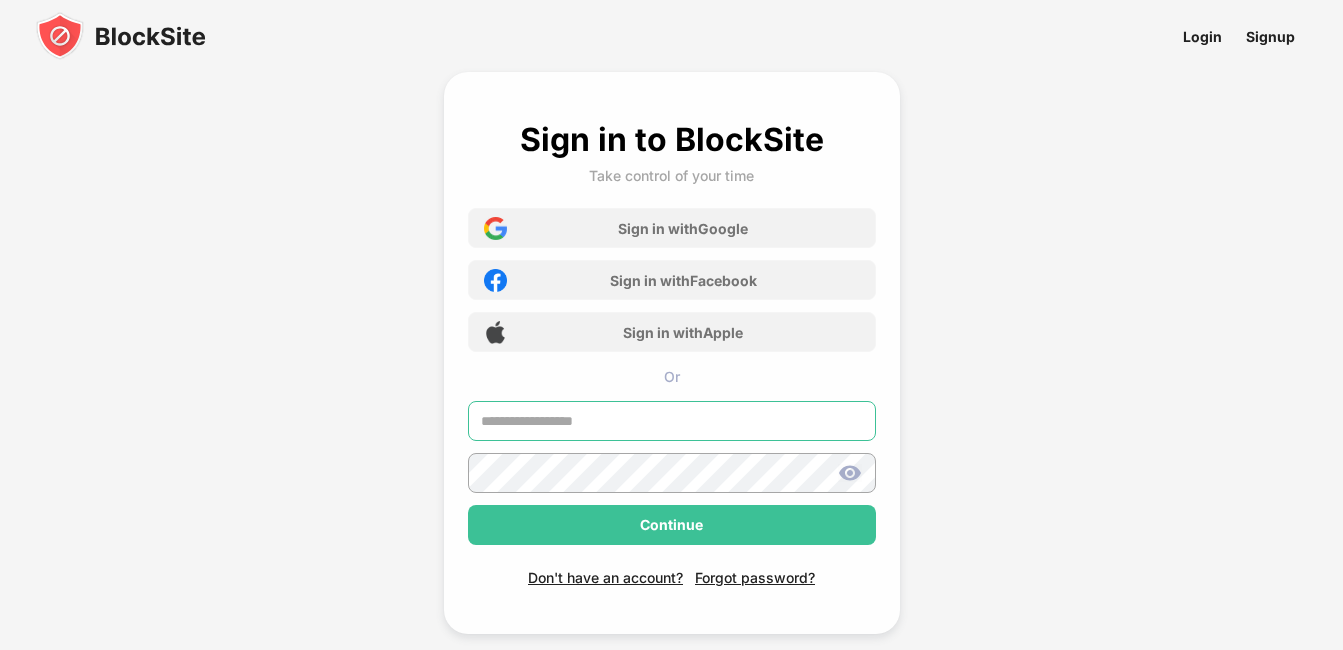 click at bounding box center [672, 421] 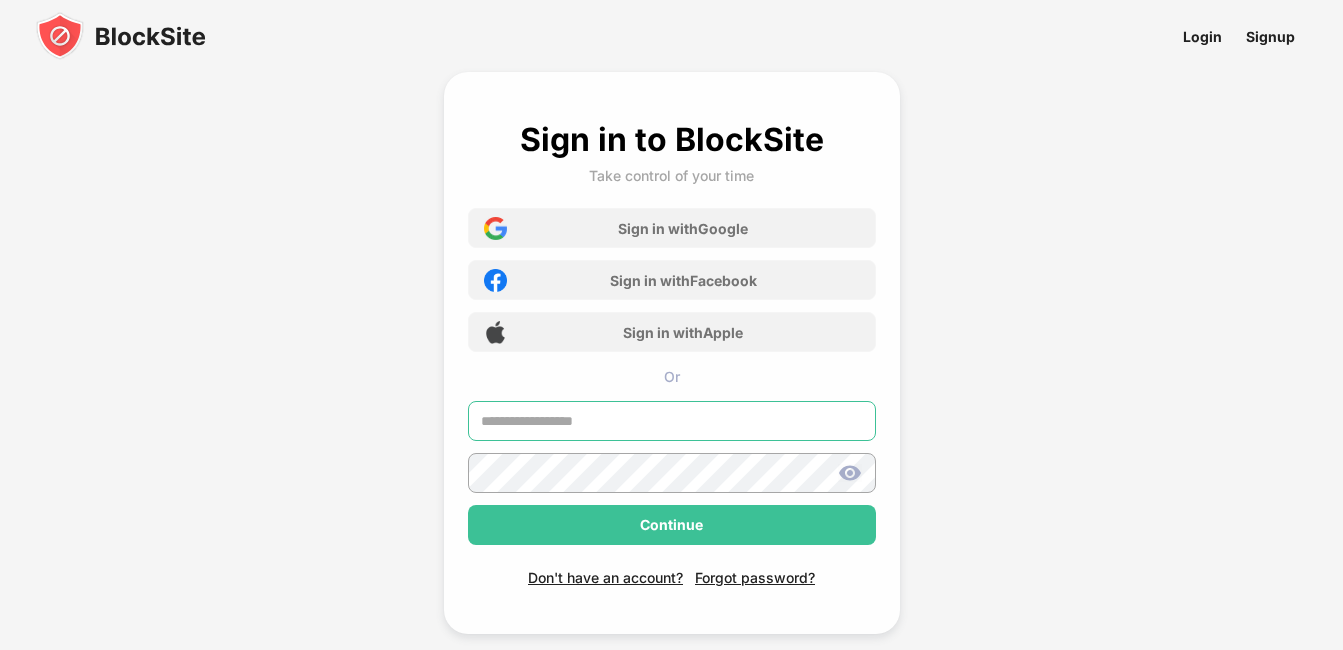 paste on "**********" 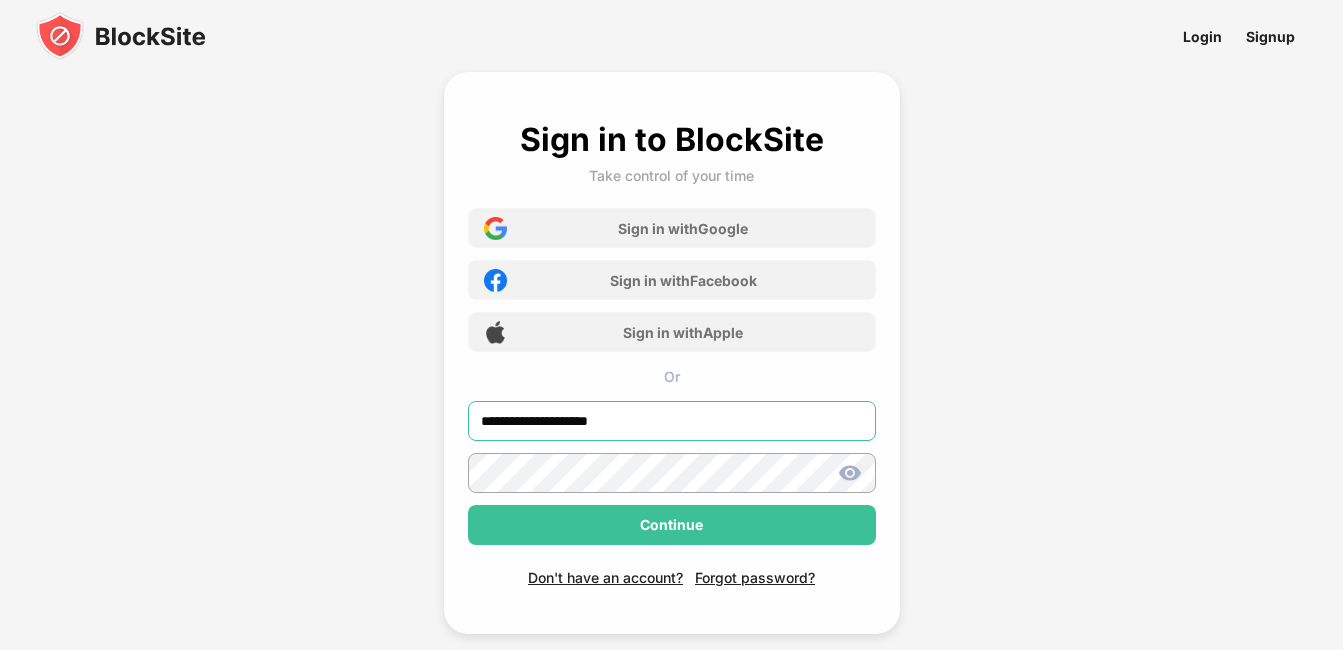 type on "**********" 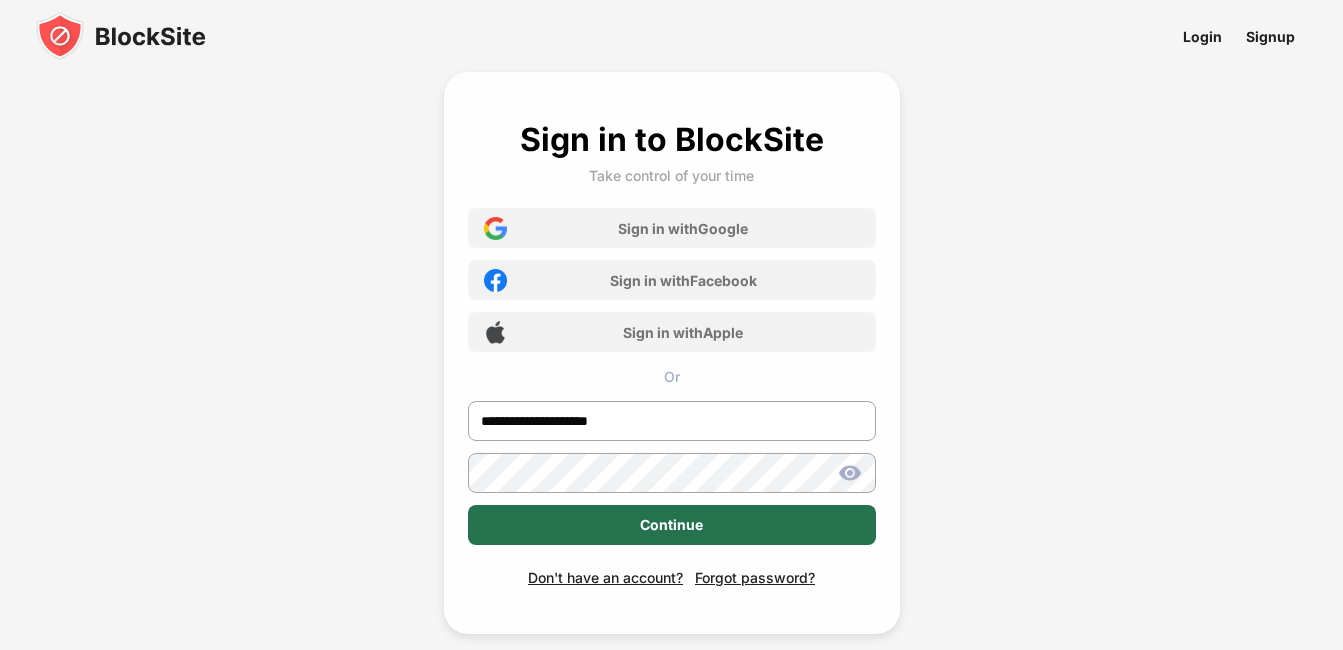click on "Continue" at bounding box center (671, 525) 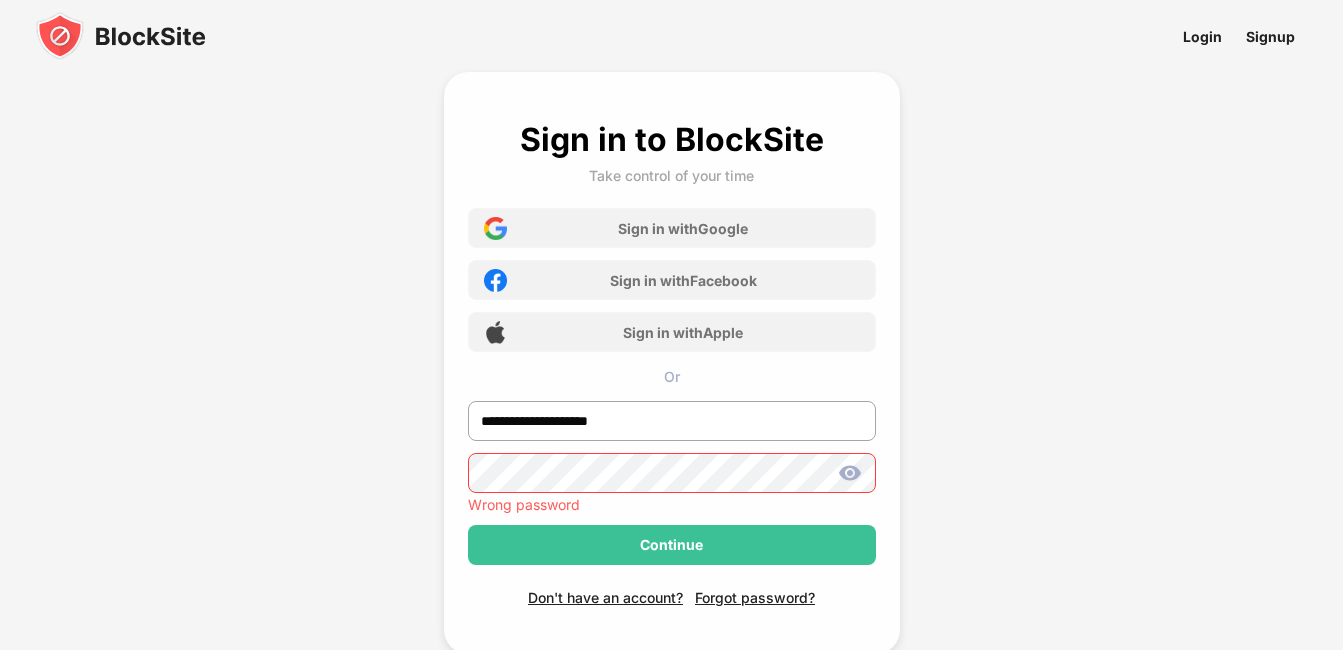 click at bounding box center (850, 473) 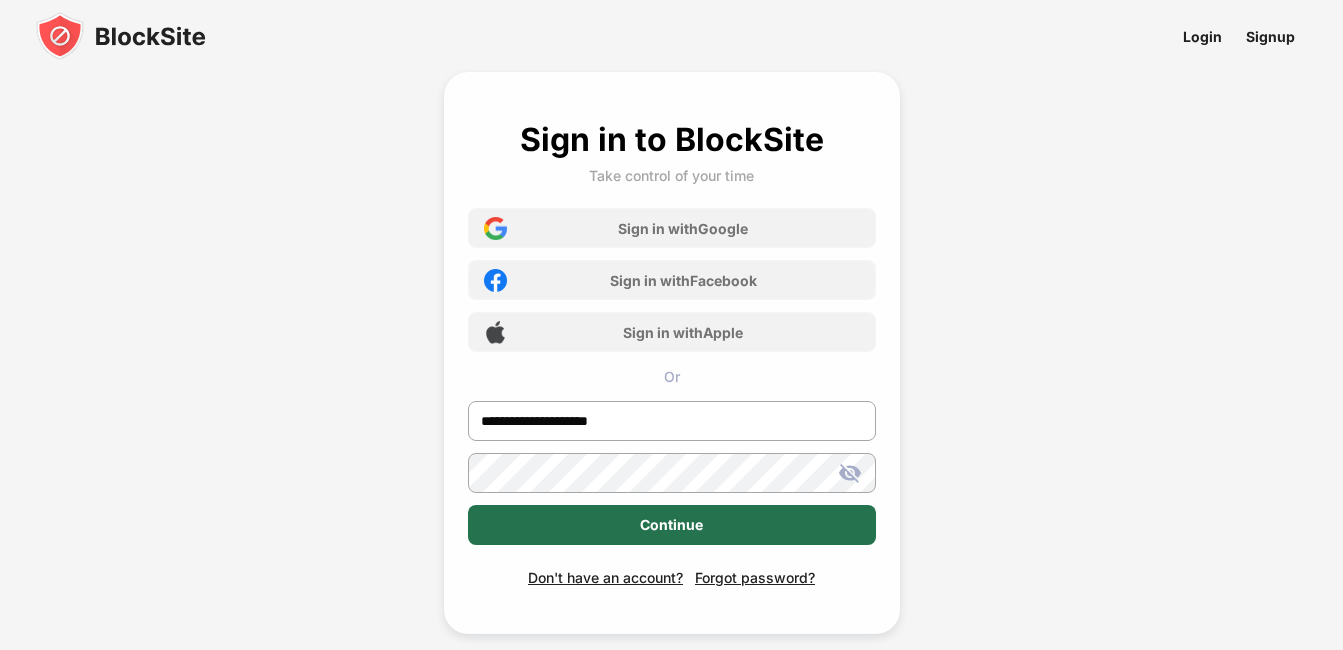 click on "Continue" at bounding box center [672, 525] 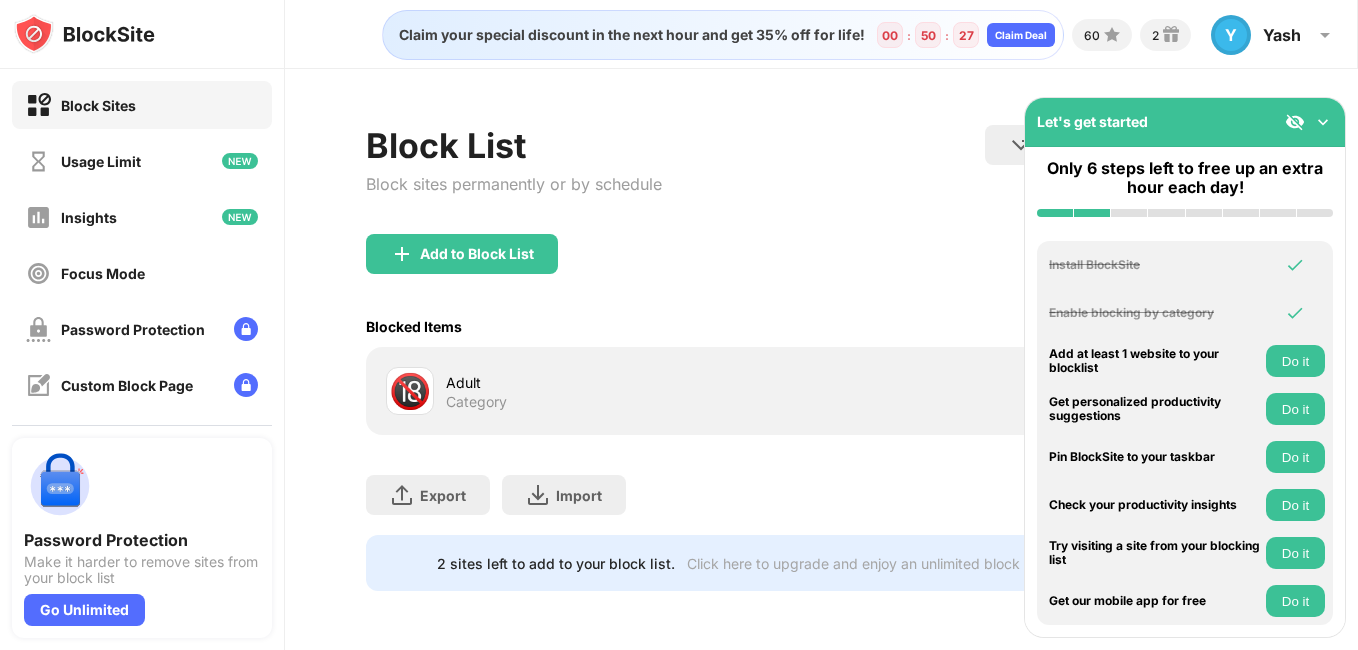 scroll, scrollTop: 0, scrollLeft: 0, axis: both 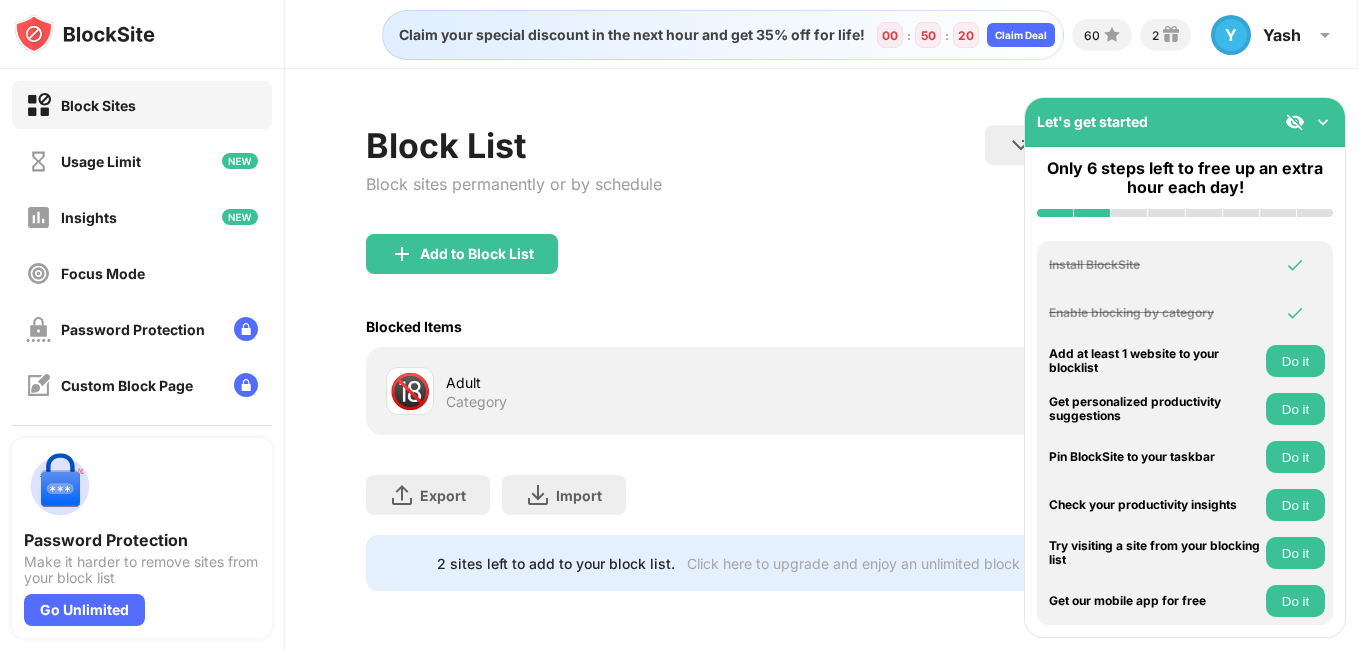 click at bounding box center [1323, 122] 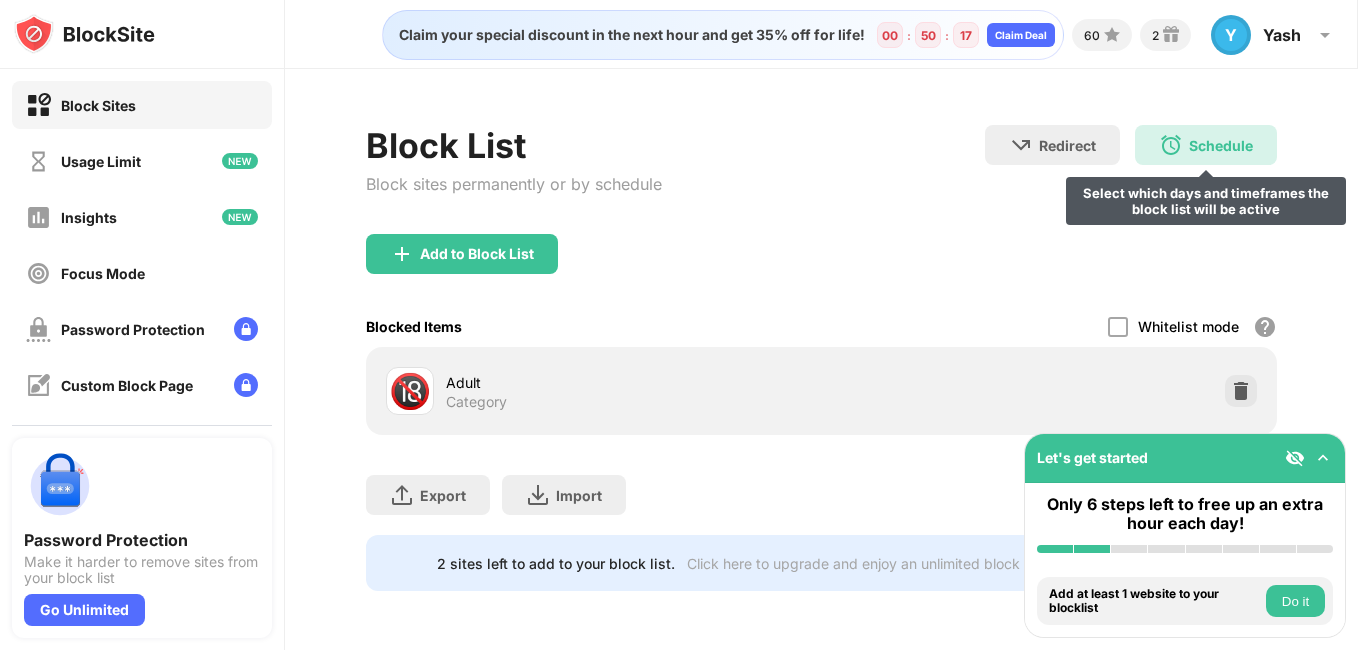 click at bounding box center (1171, 145) 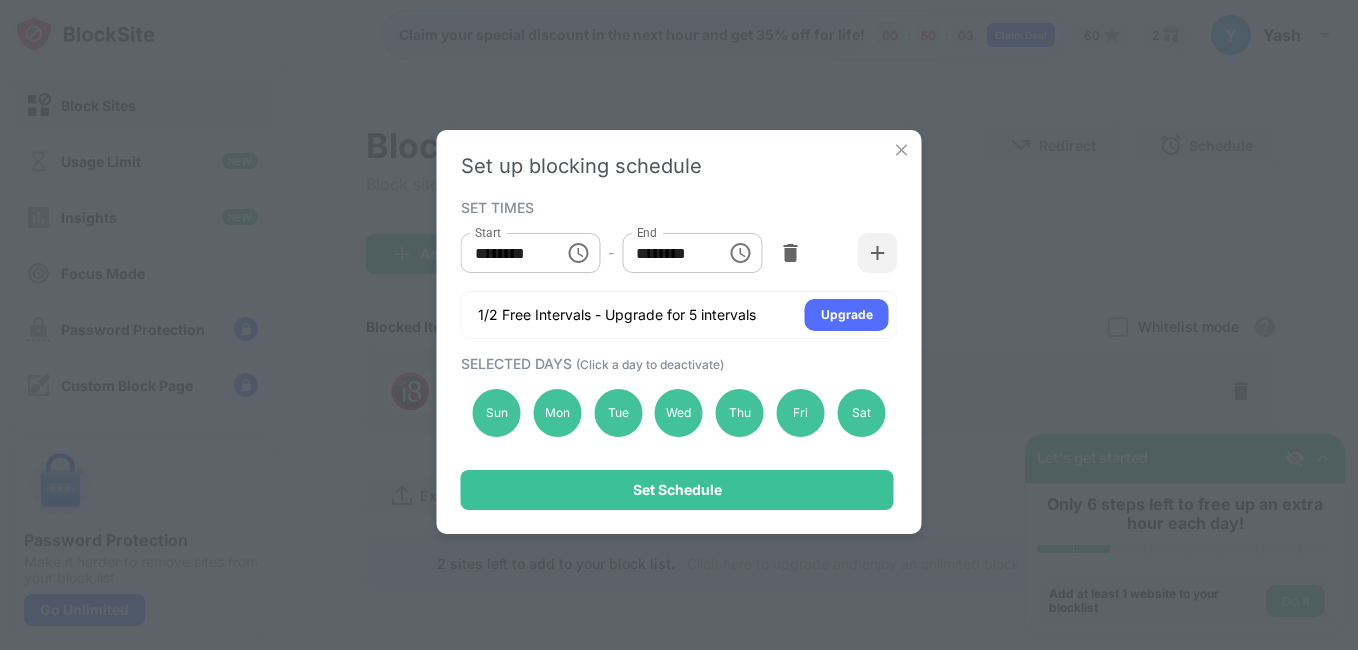 click 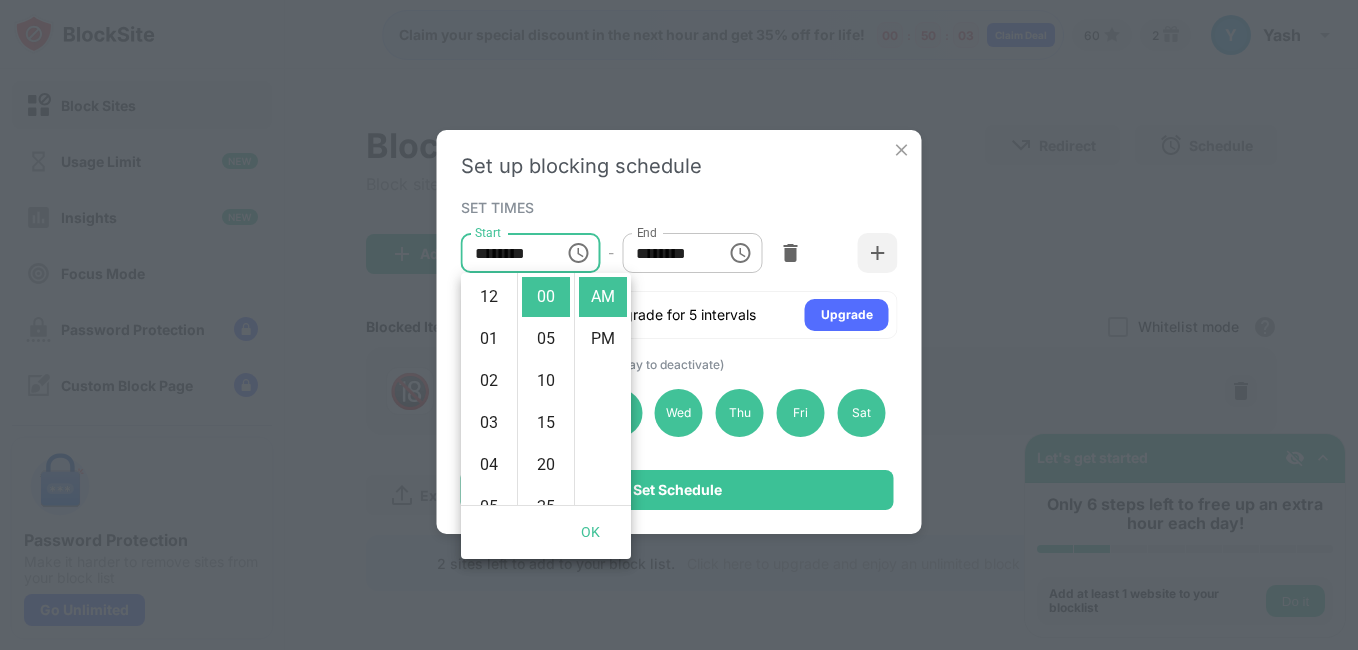 scroll, scrollTop: 420, scrollLeft: 0, axis: vertical 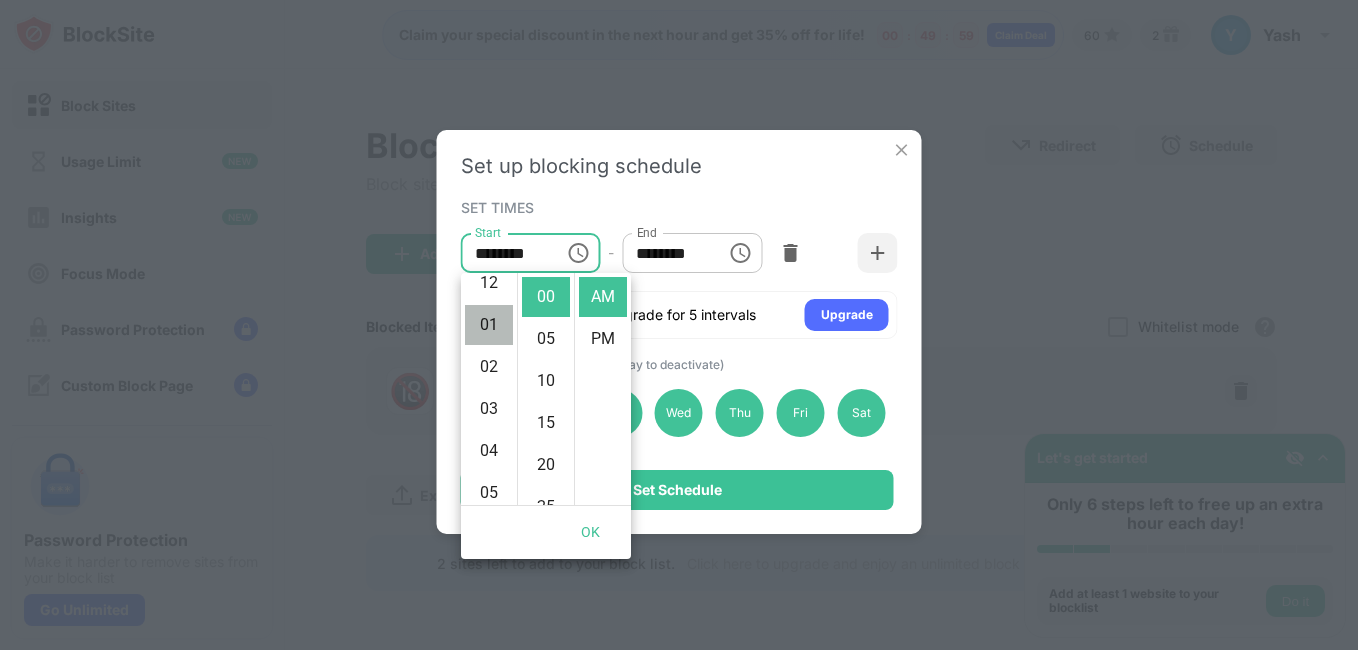 click on "01" at bounding box center (489, 325) 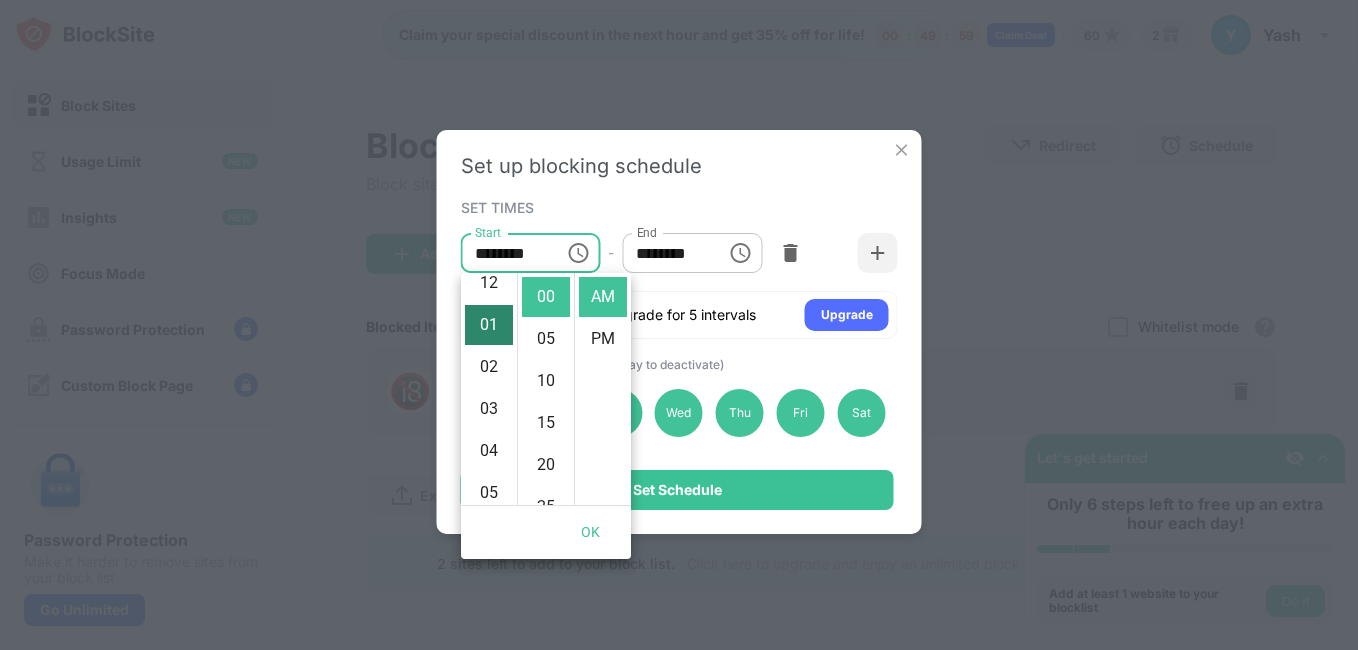 scroll, scrollTop: 42, scrollLeft: 0, axis: vertical 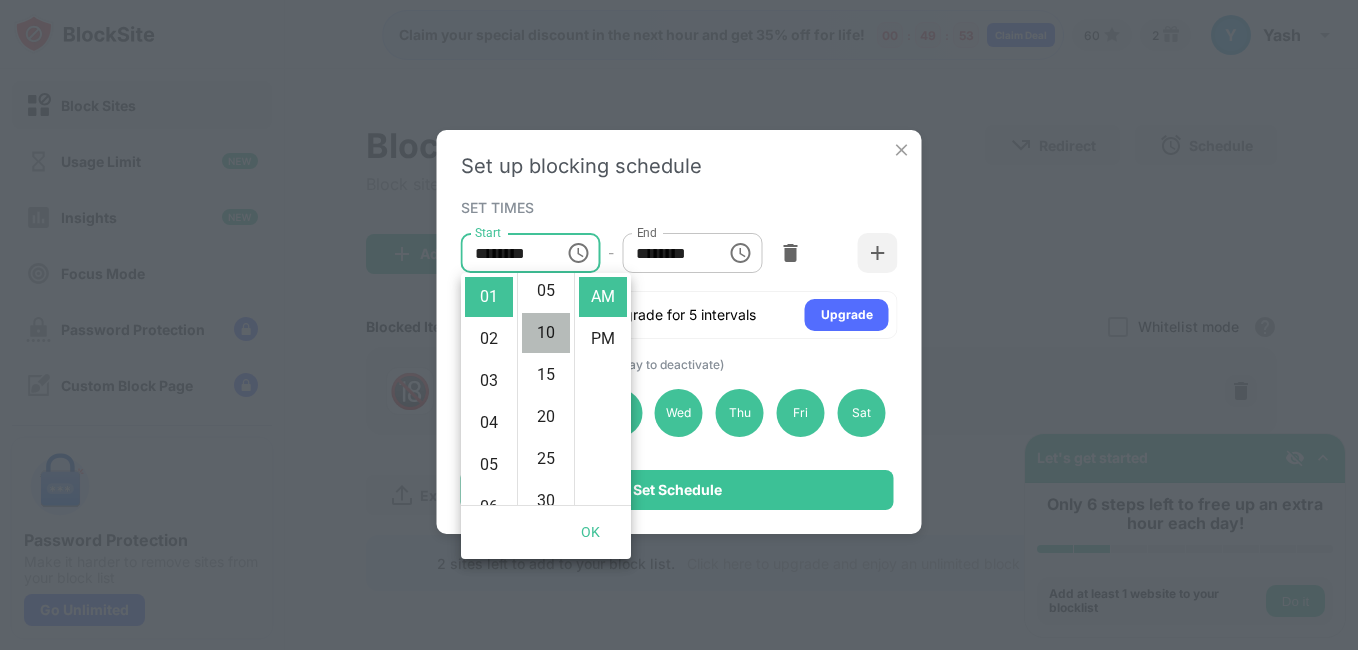 click on "10" at bounding box center [546, 333] 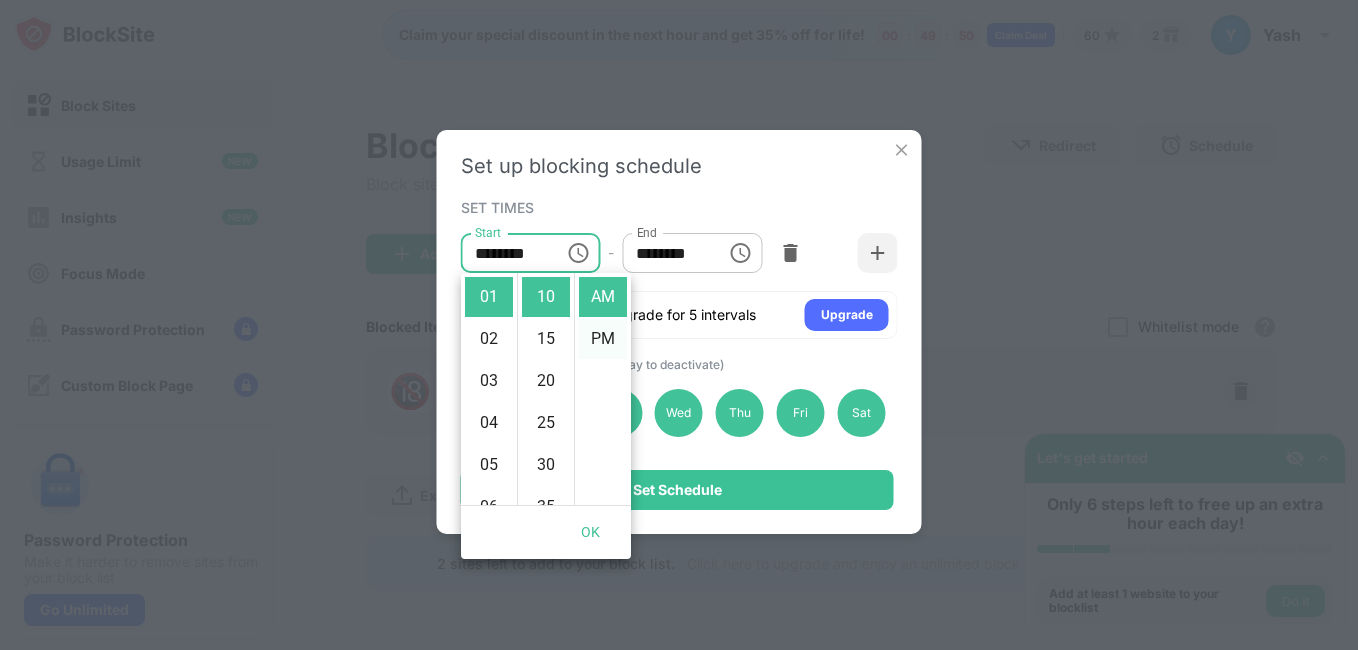 click on "PM" at bounding box center (603, 339) 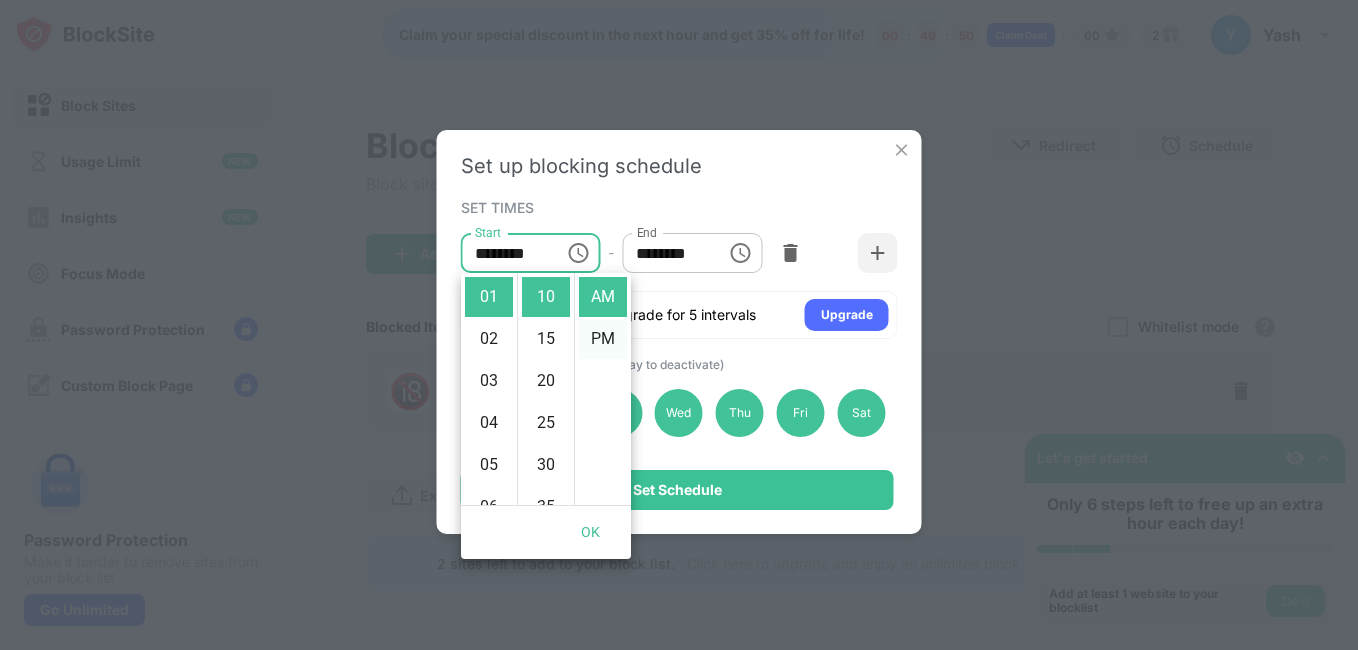 type on "********" 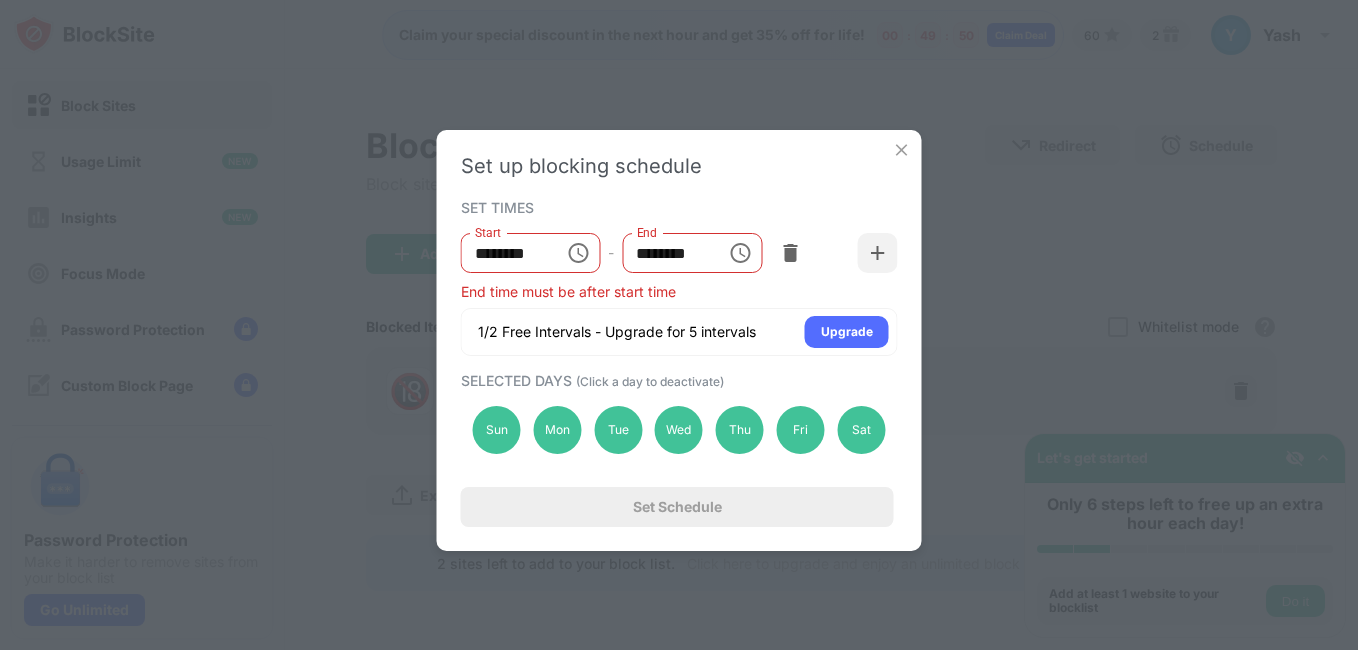scroll, scrollTop: 42, scrollLeft: 0, axis: vertical 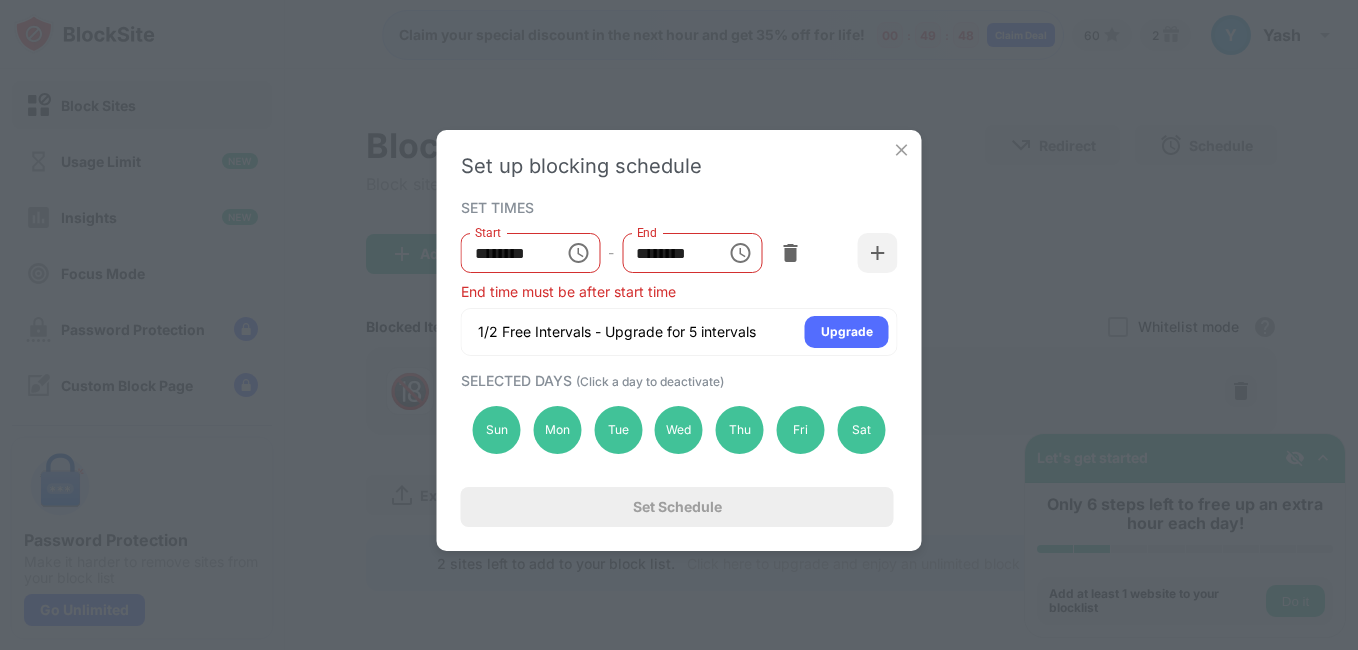 click 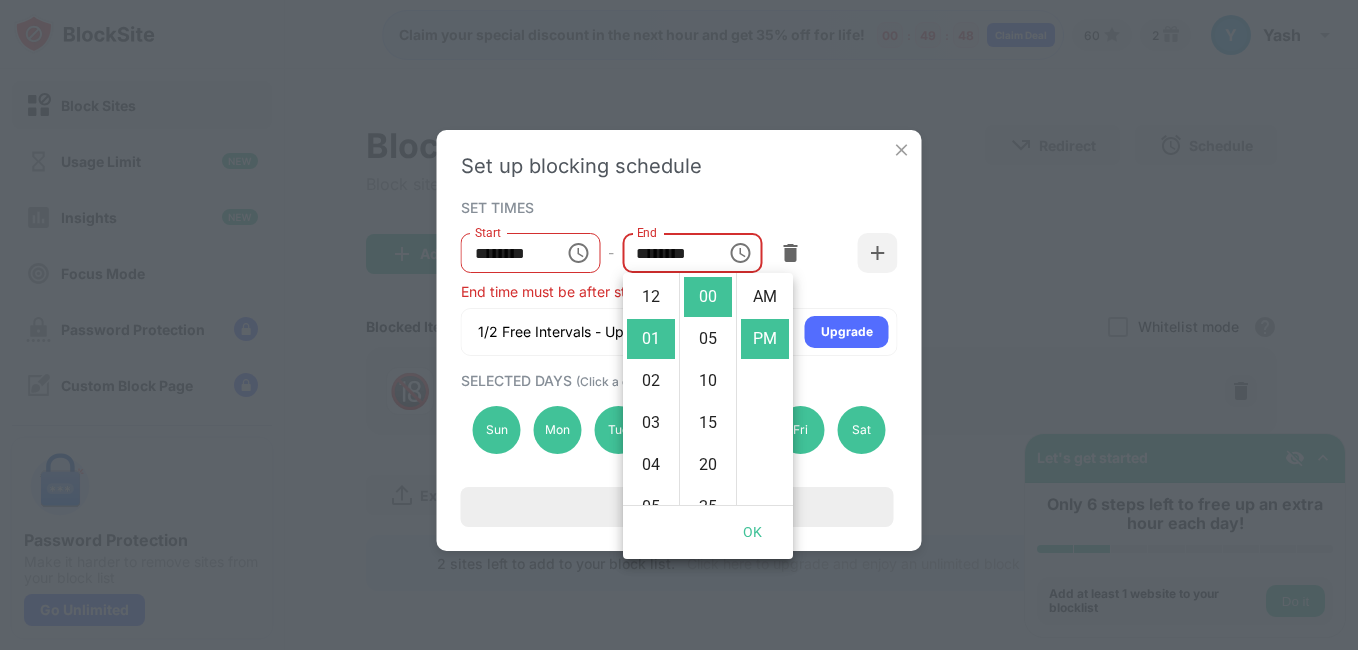 scroll, scrollTop: 42, scrollLeft: 0, axis: vertical 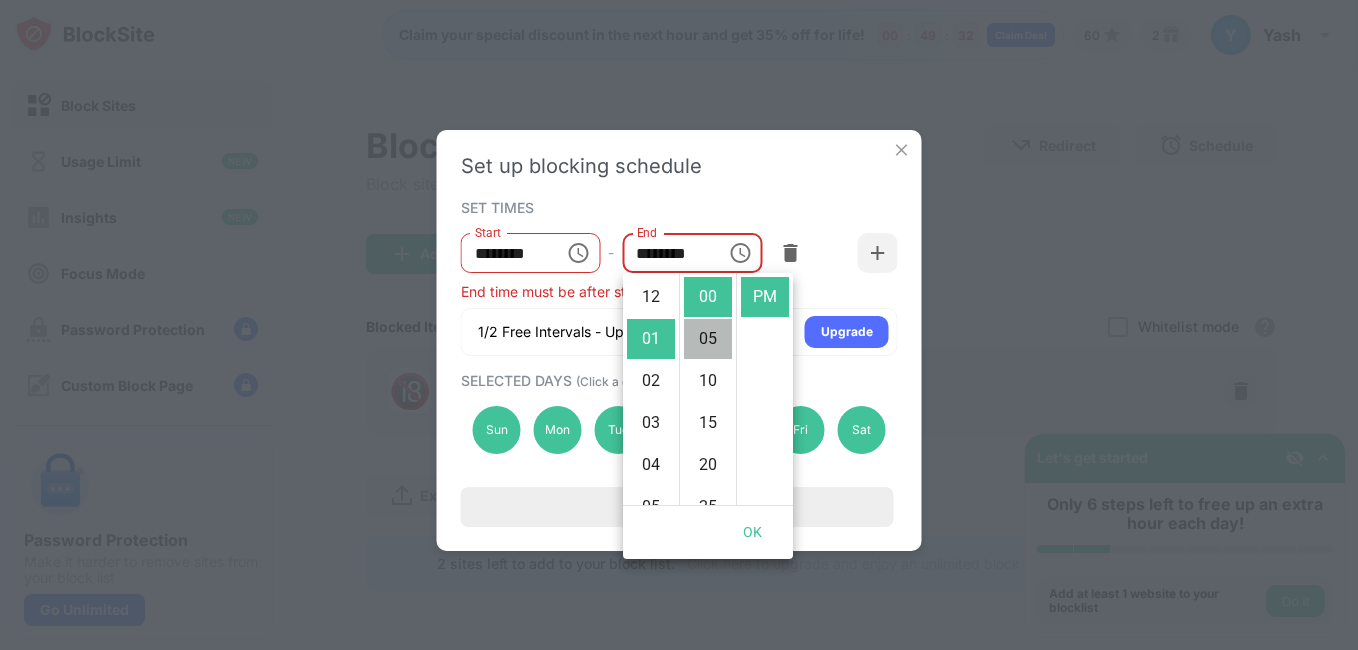 click on "05" at bounding box center [708, 339] 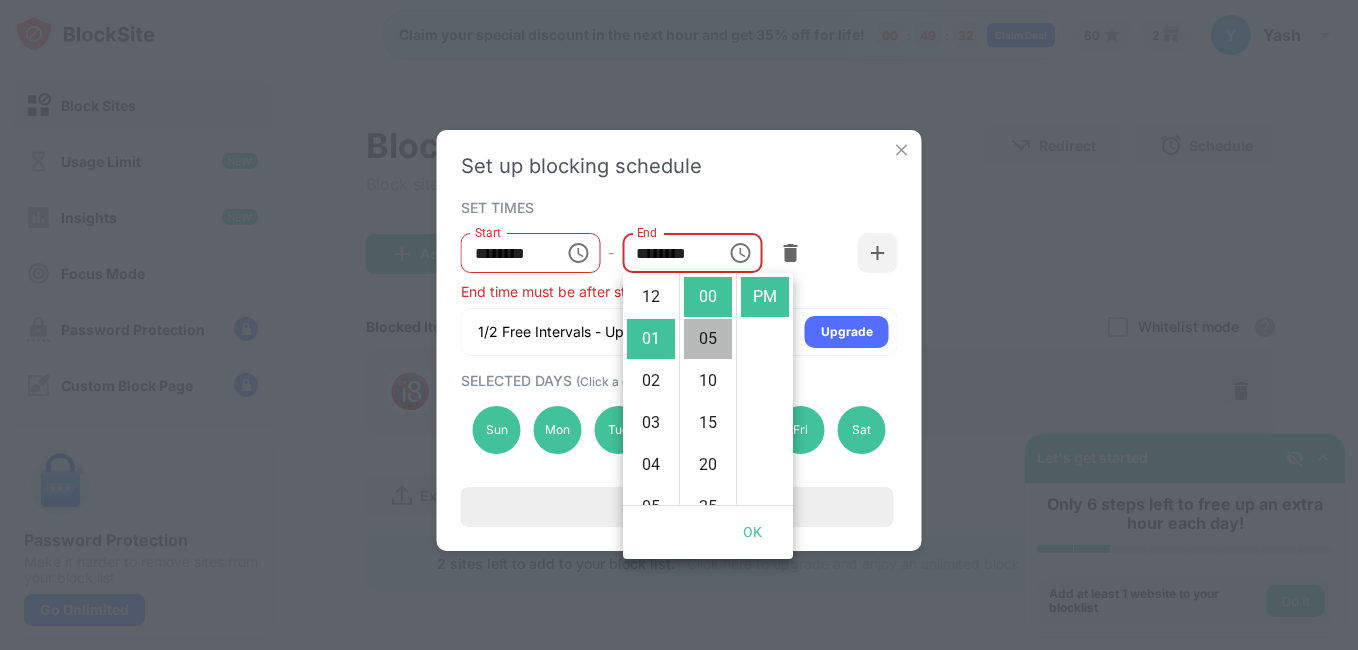 scroll, scrollTop: 42, scrollLeft: 0, axis: vertical 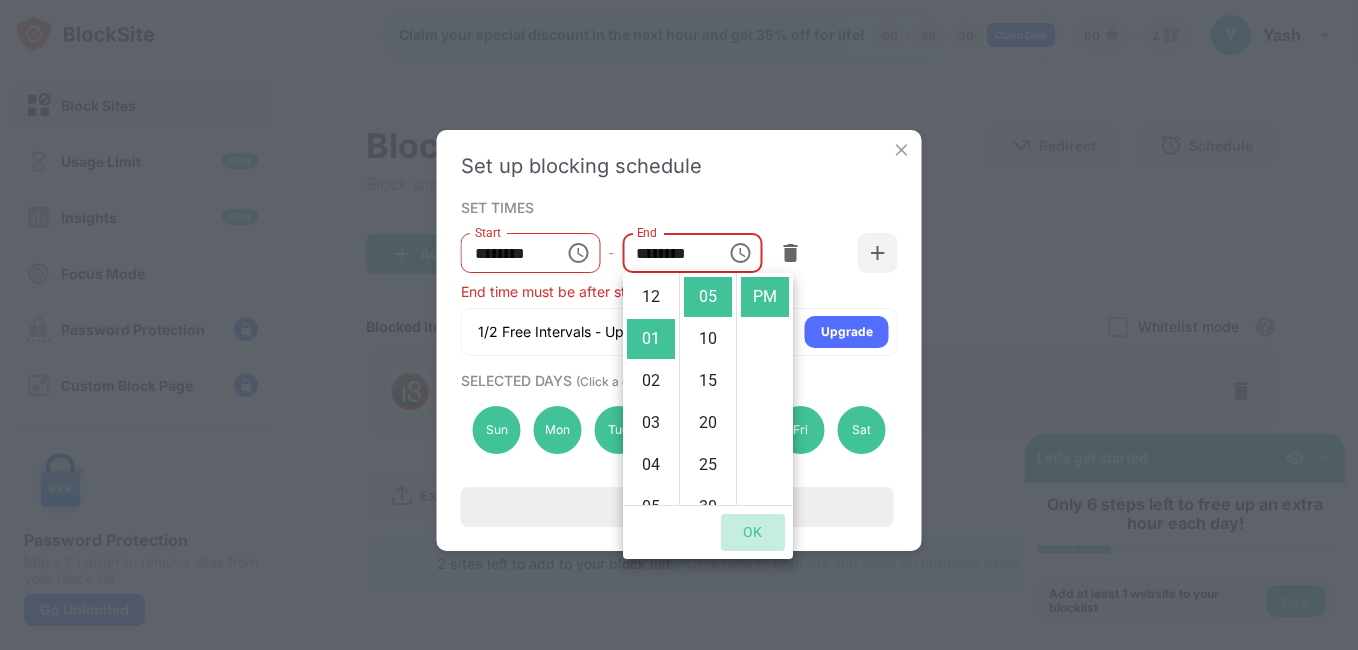 click on "OK" at bounding box center (753, 532) 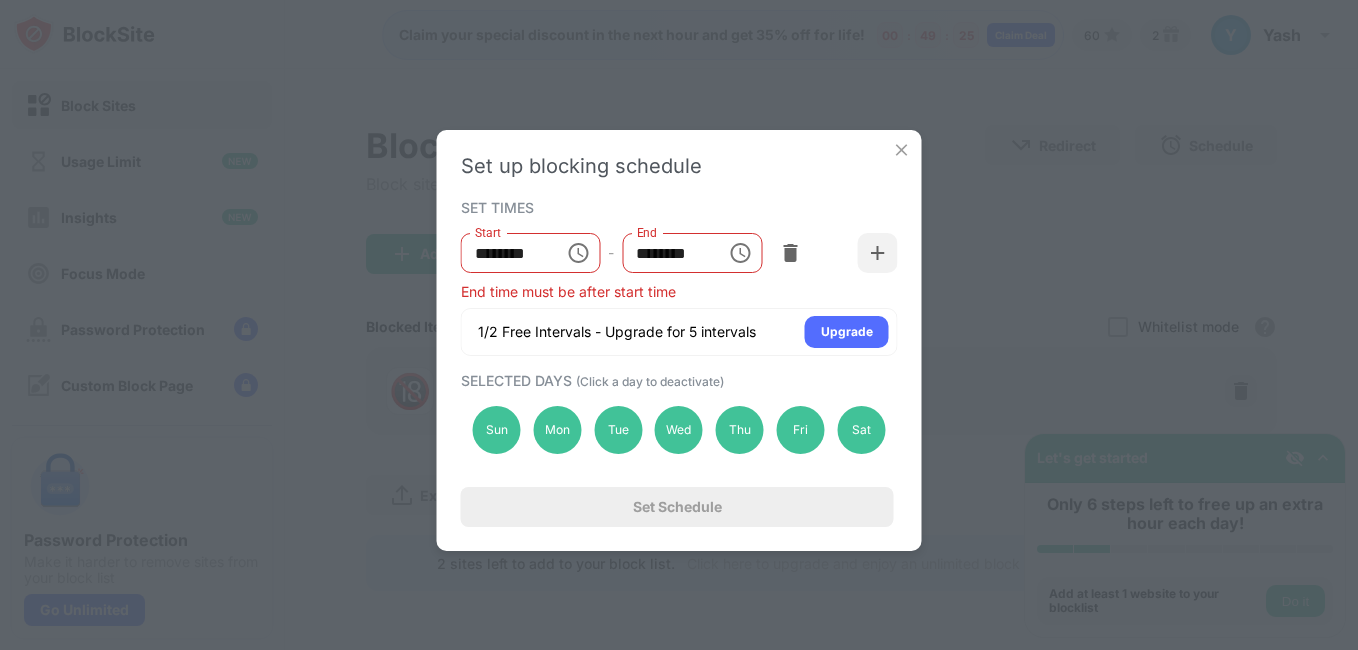 click 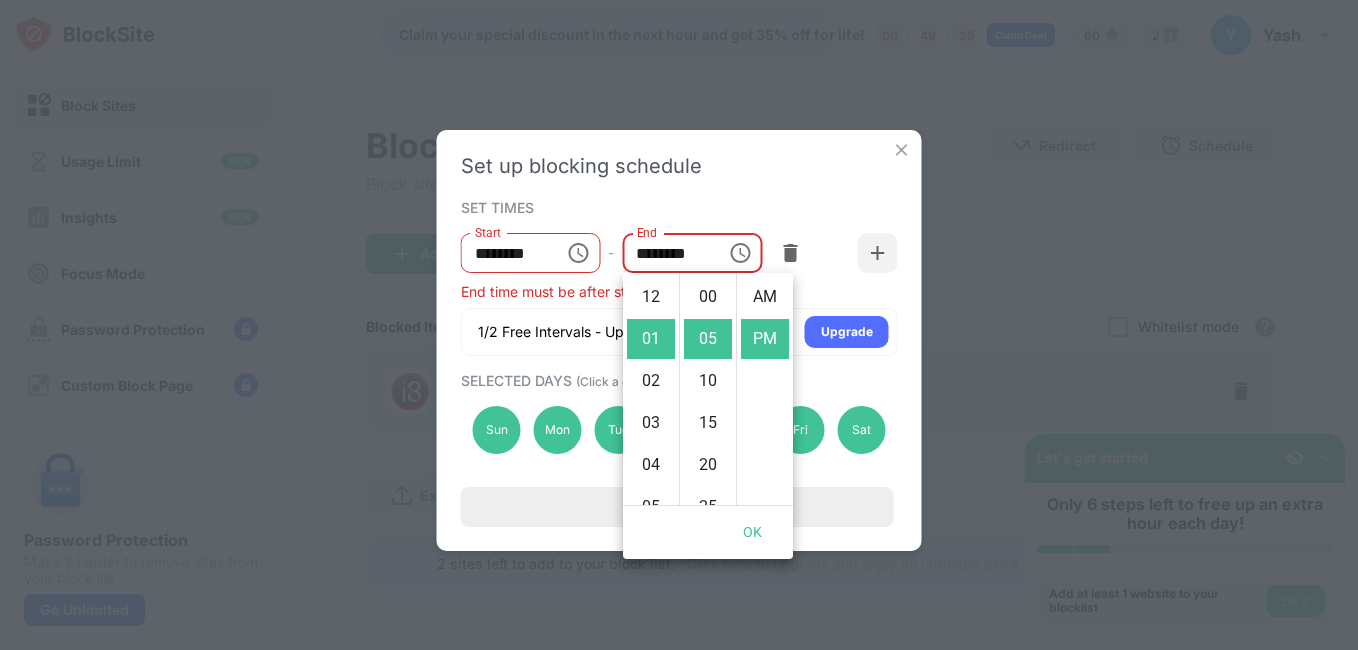 scroll, scrollTop: 42, scrollLeft: 0, axis: vertical 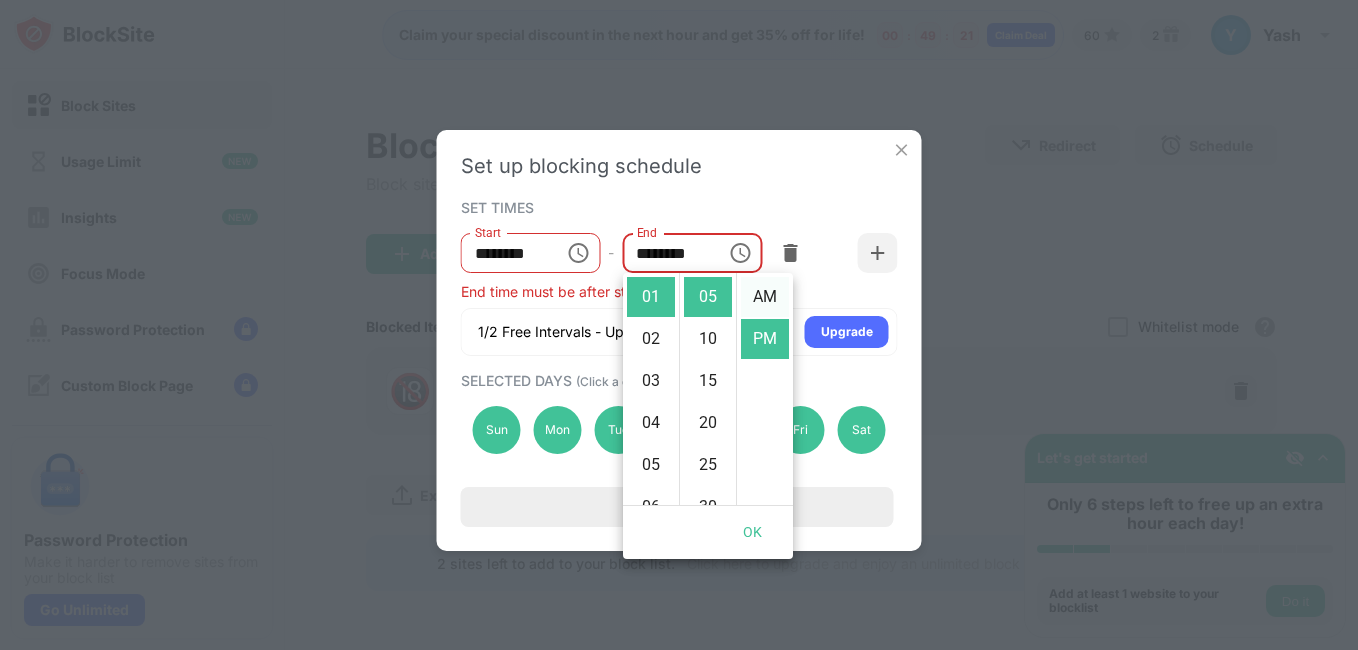 click on "AM" at bounding box center (765, 297) 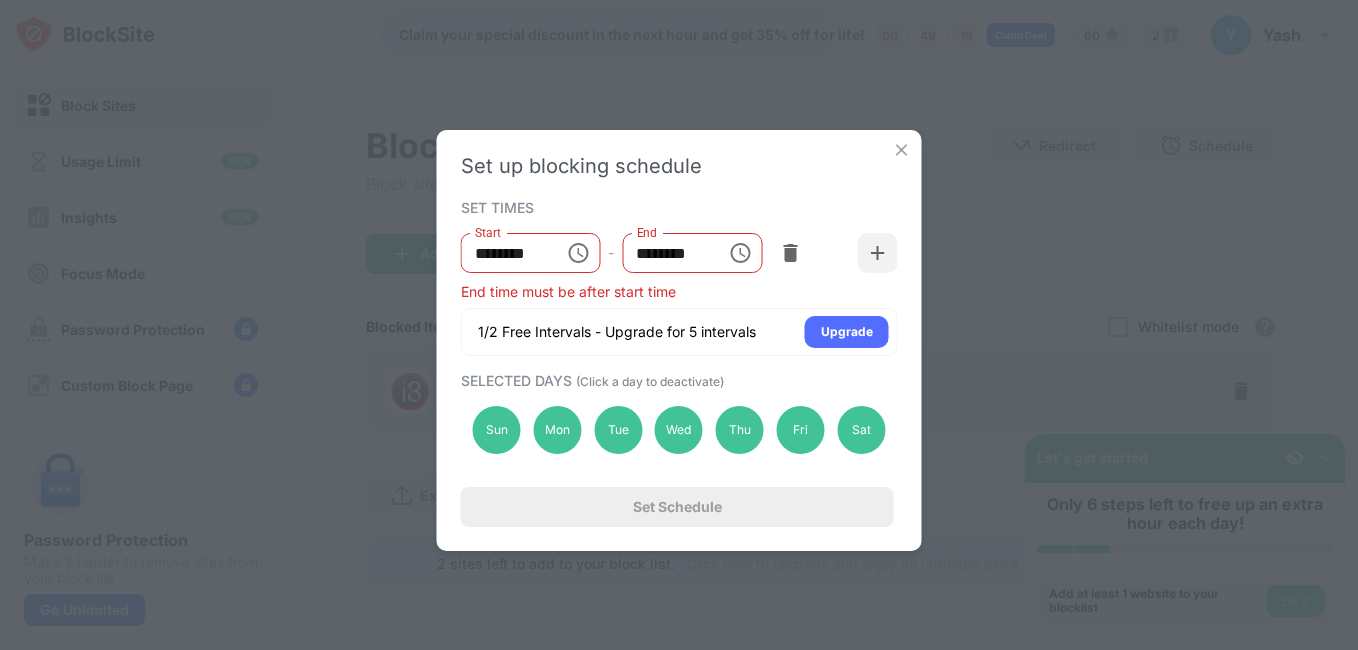 click on "End time must be after start time" at bounding box center [679, 291] 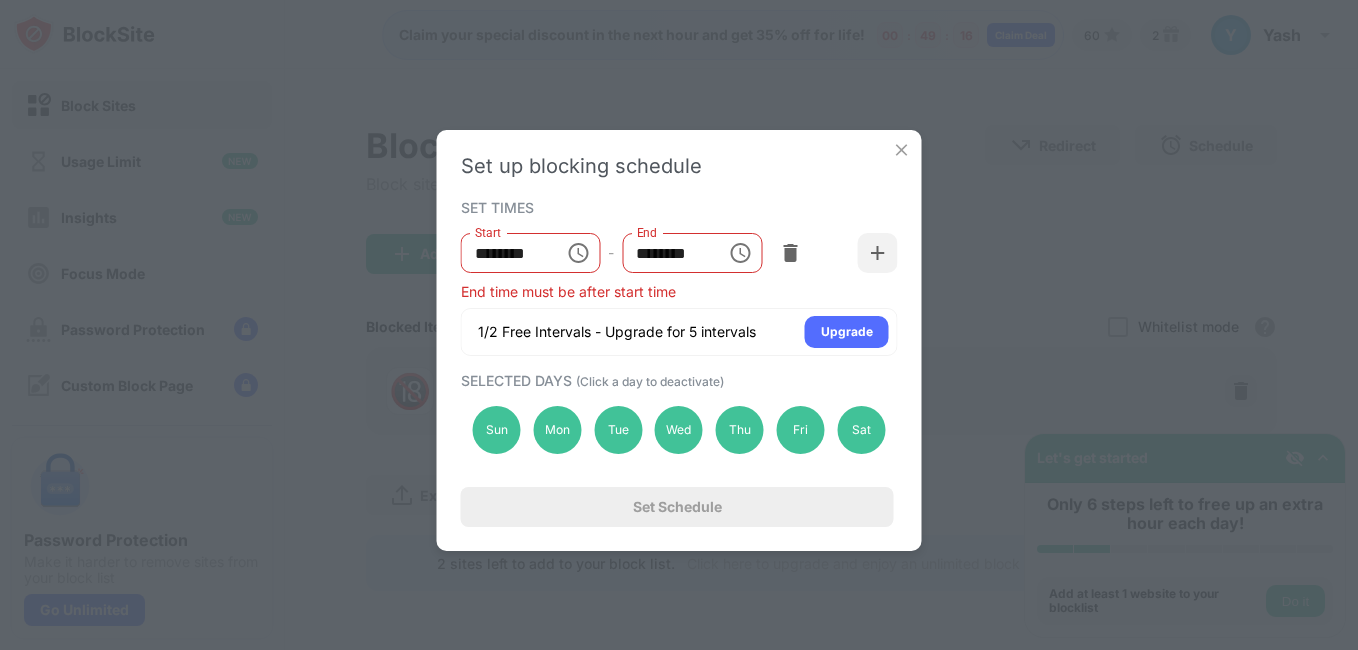 click 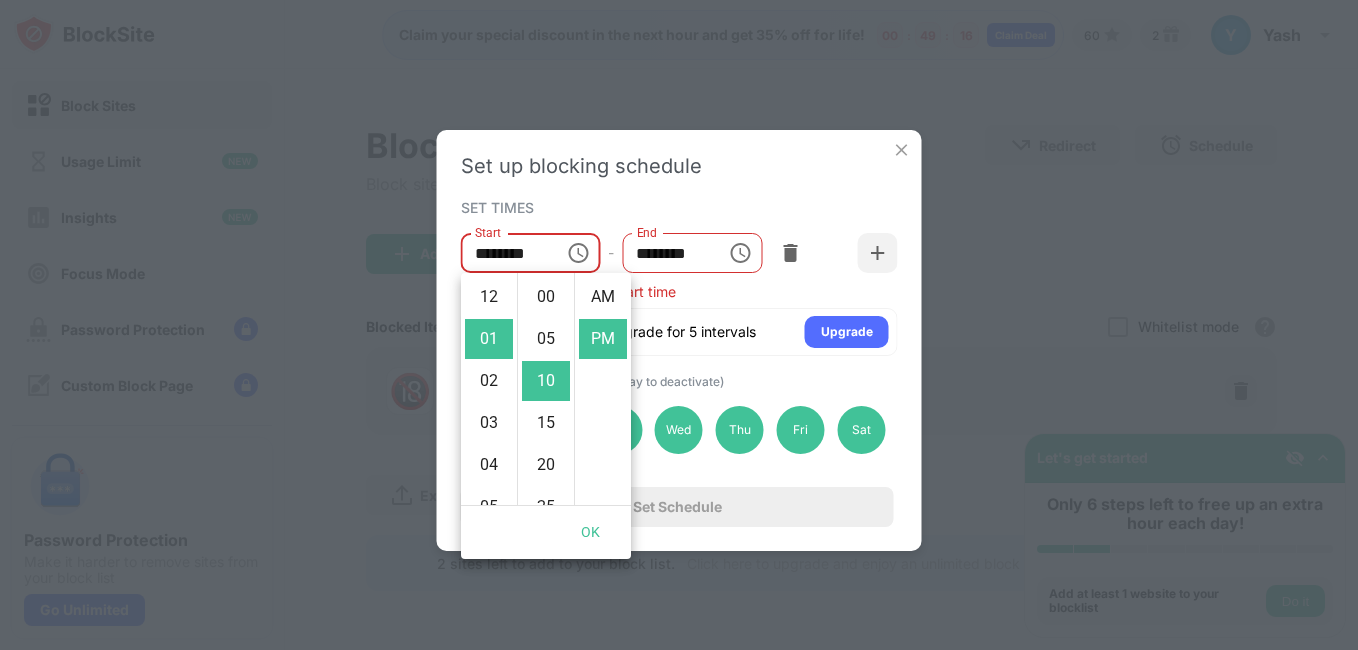 scroll, scrollTop: 42, scrollLeft: 0, axis: vertical 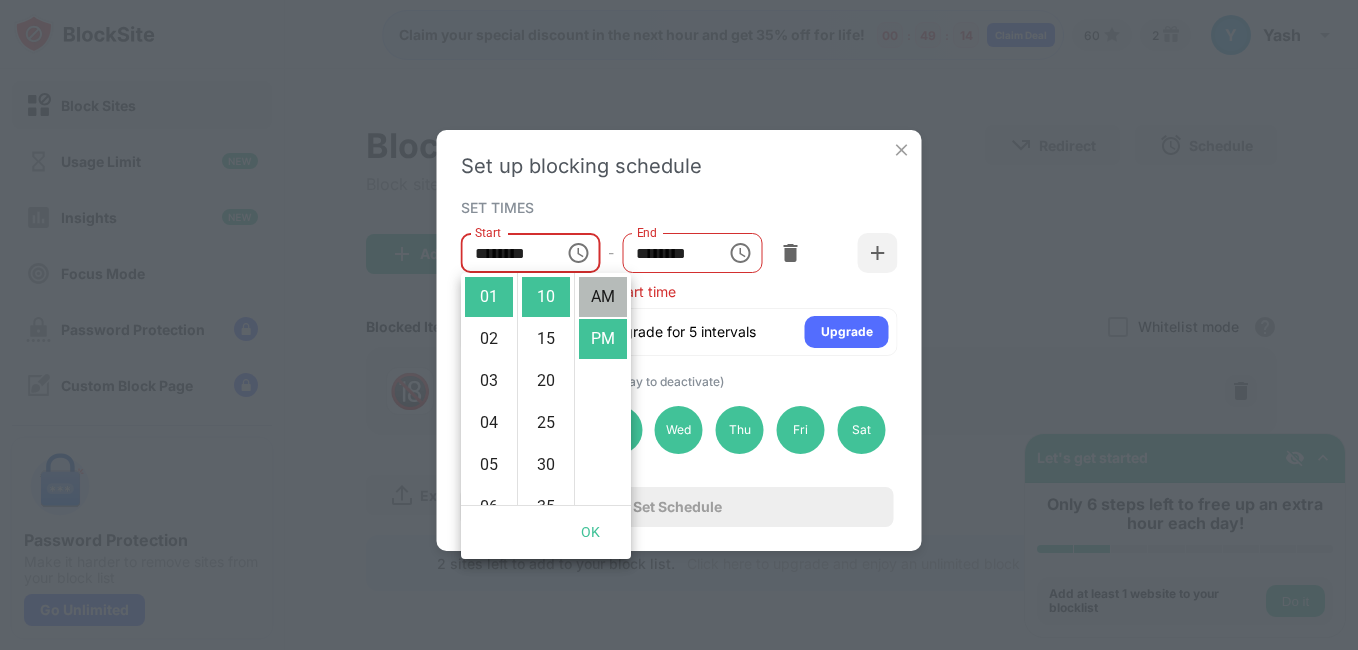 click on "AM" at bounding box center (603, 297) 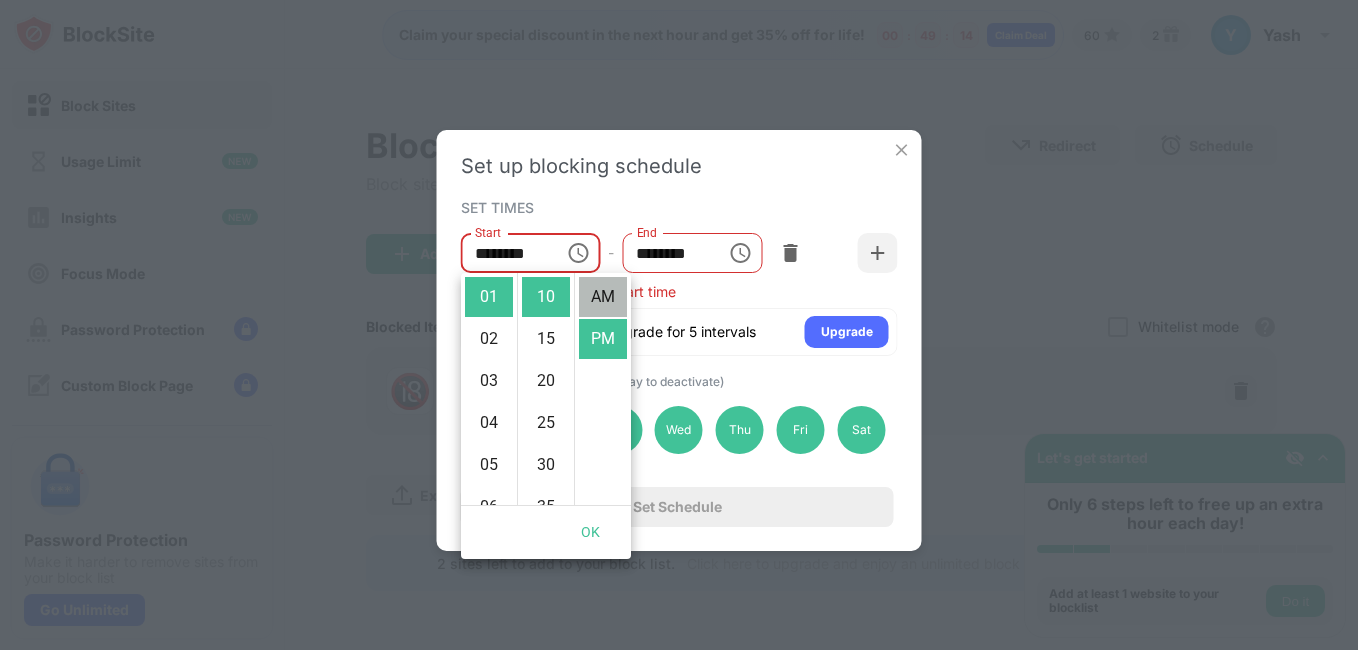 type on "********" 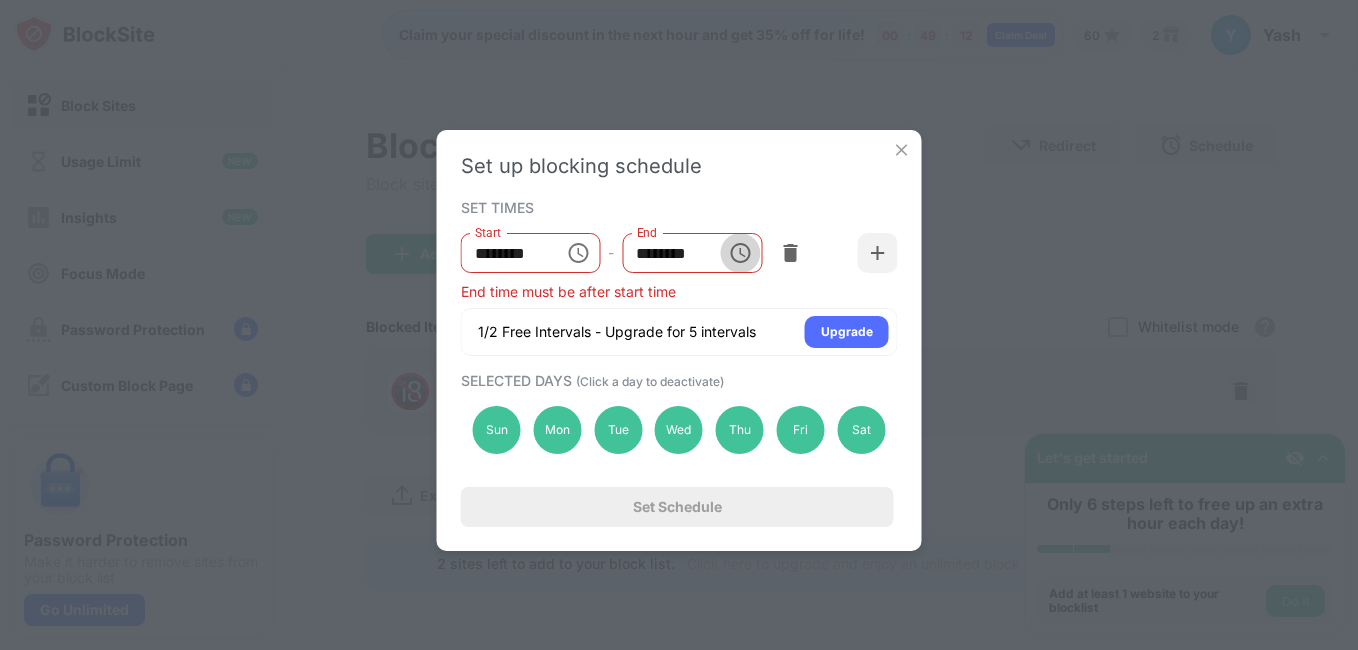 click 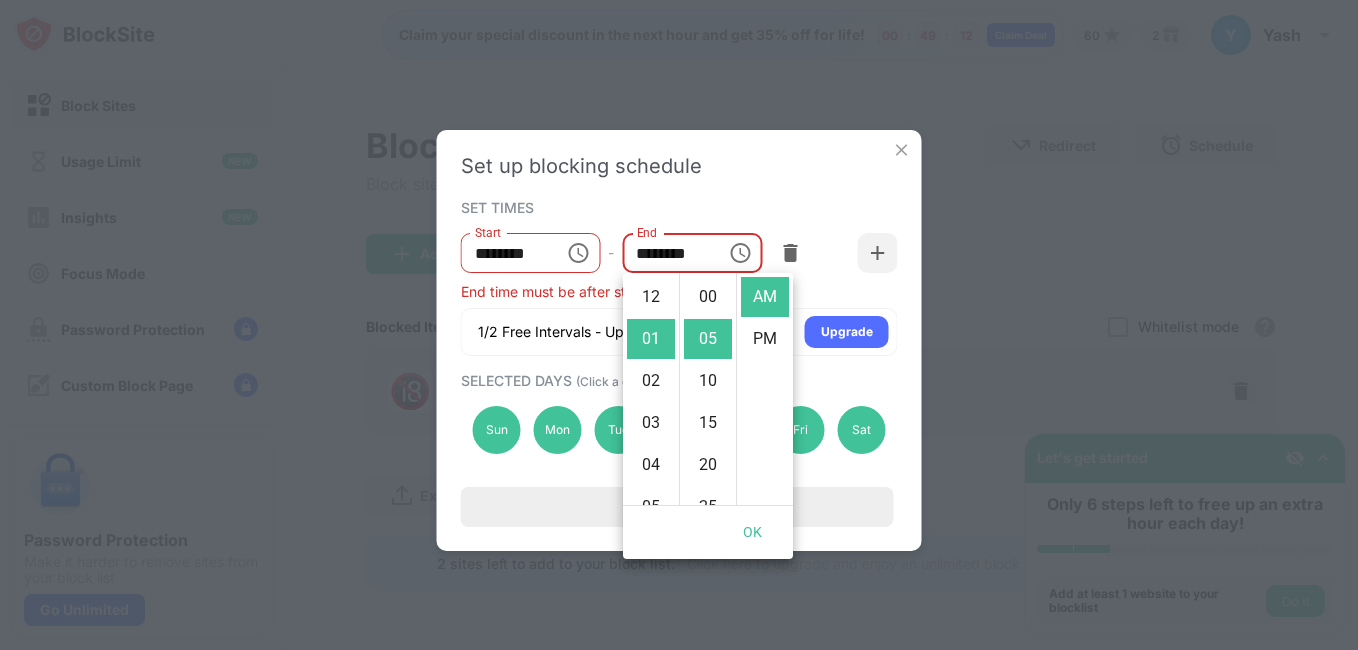 scroll, scrollTop: 42, scrollLeft: 0, axis: vertical 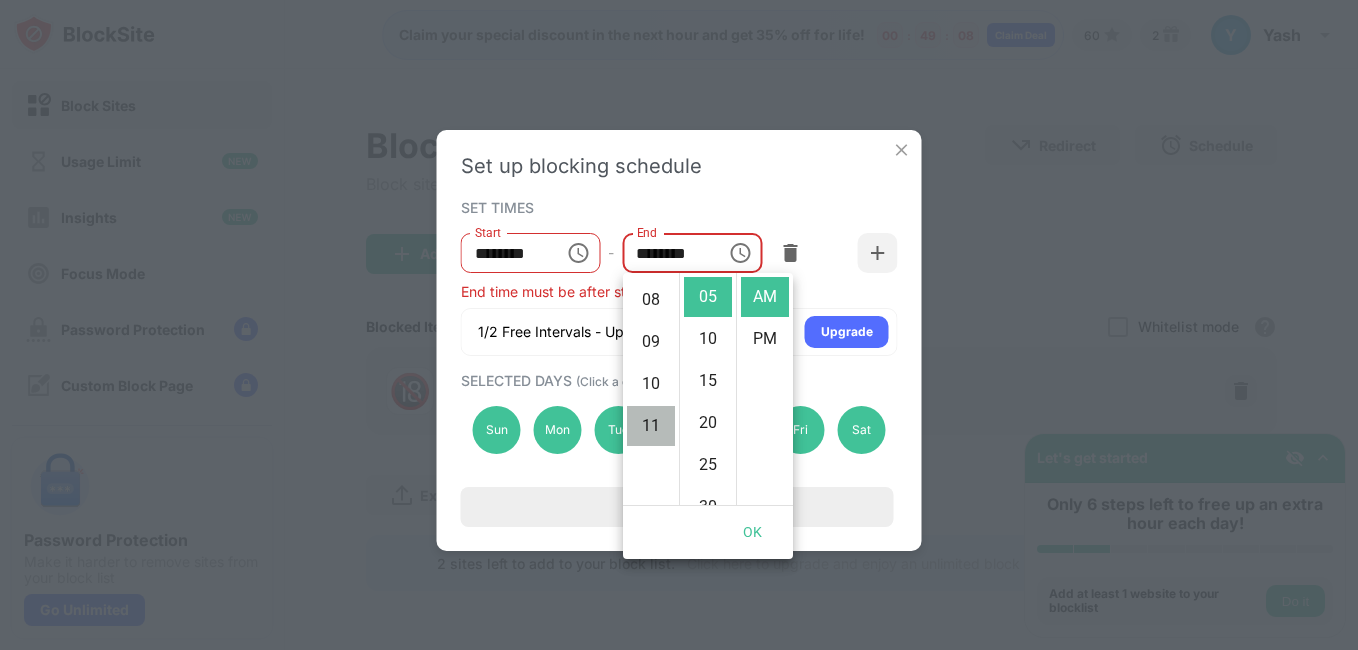 click on "11" at bounding box center (651, 426) 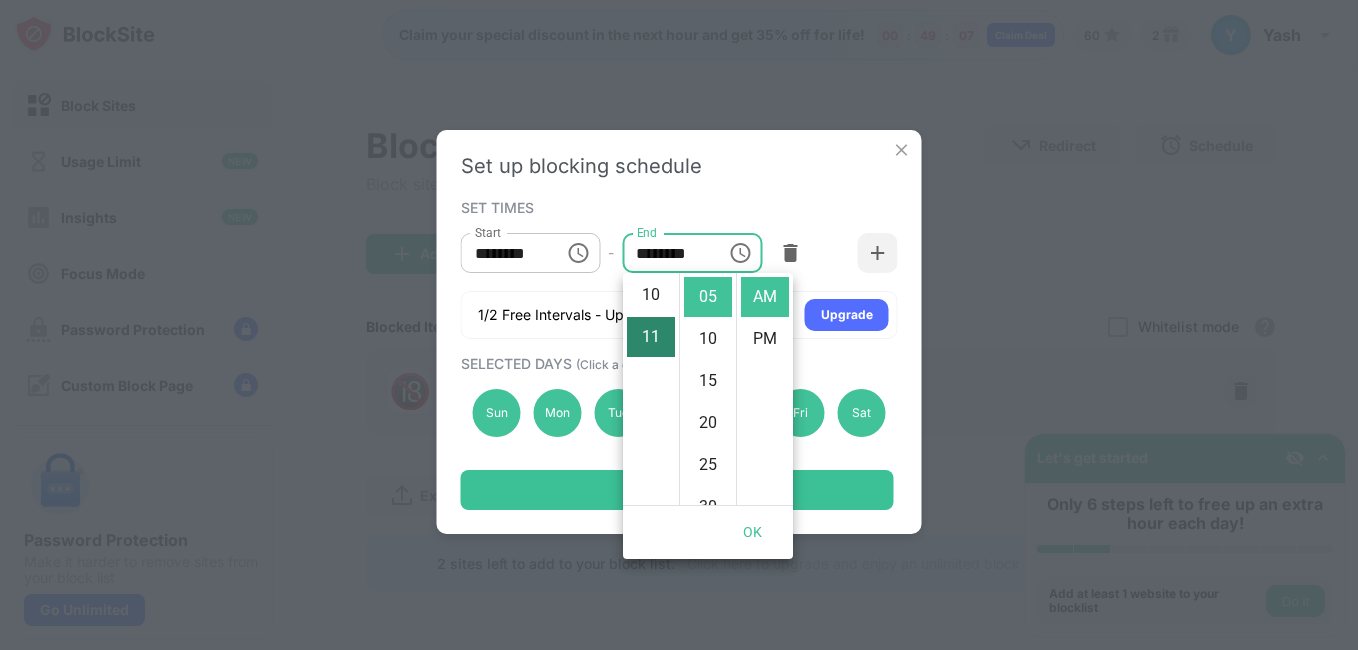 scroll, scrollTop: 462, scrollLeft: 0, axis: vertical 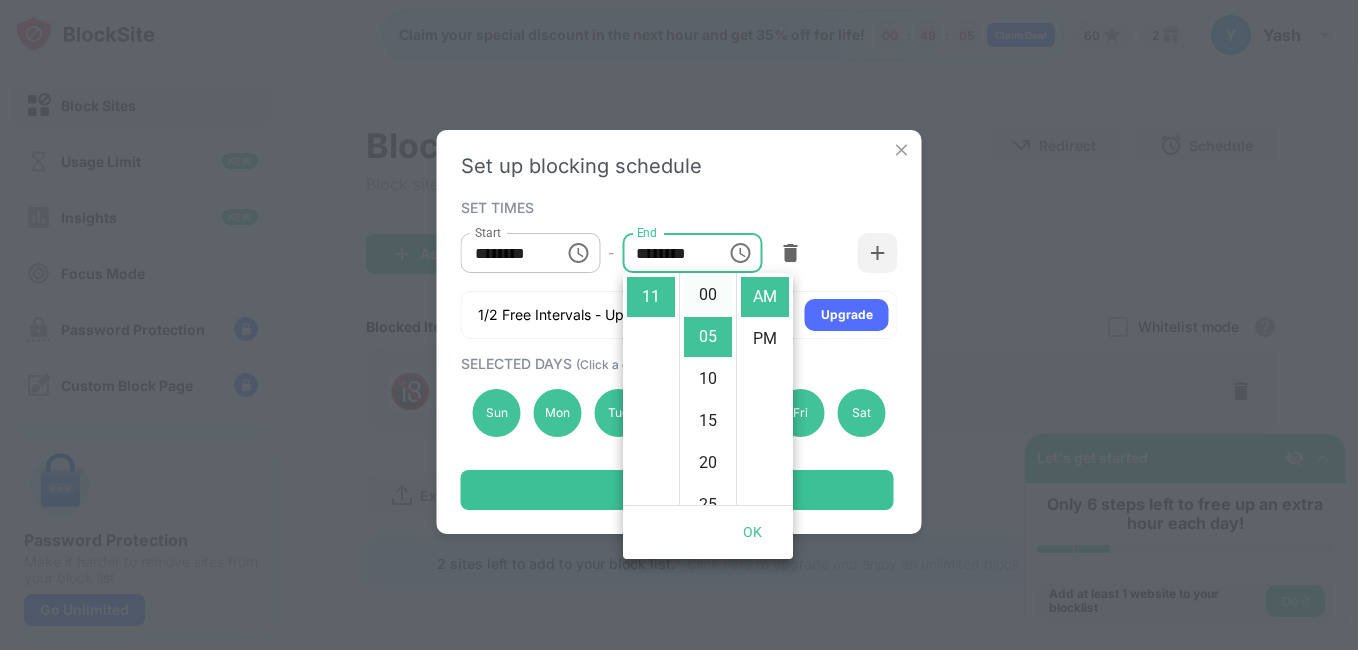 click on "00" at bounding box center (708, 295) 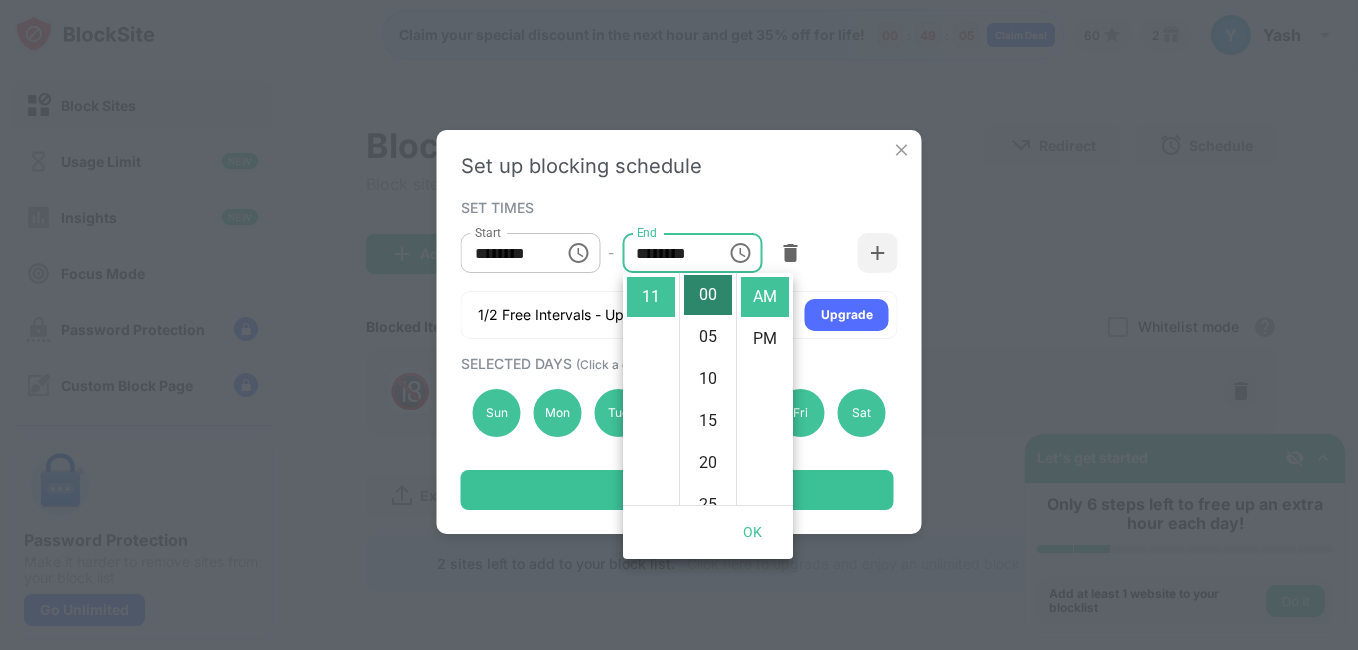 type on "********" 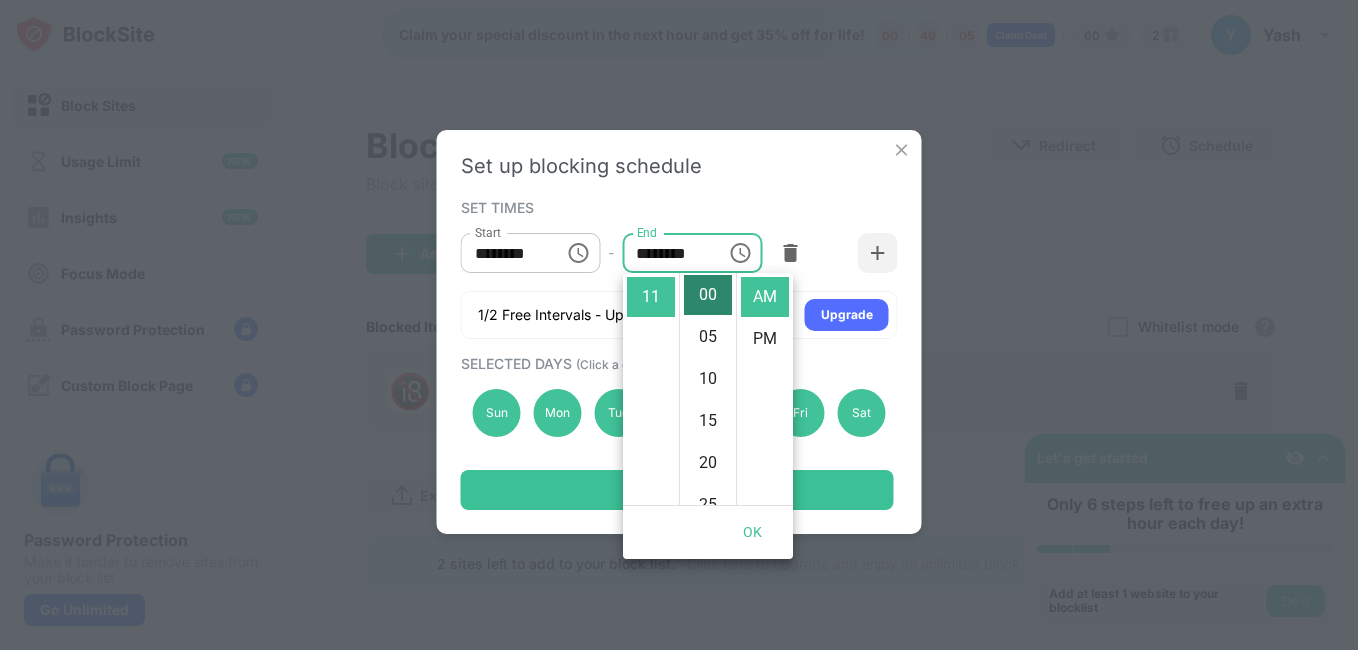 scroll, scrollTop: 0, scrollLeft: 0, axis: both 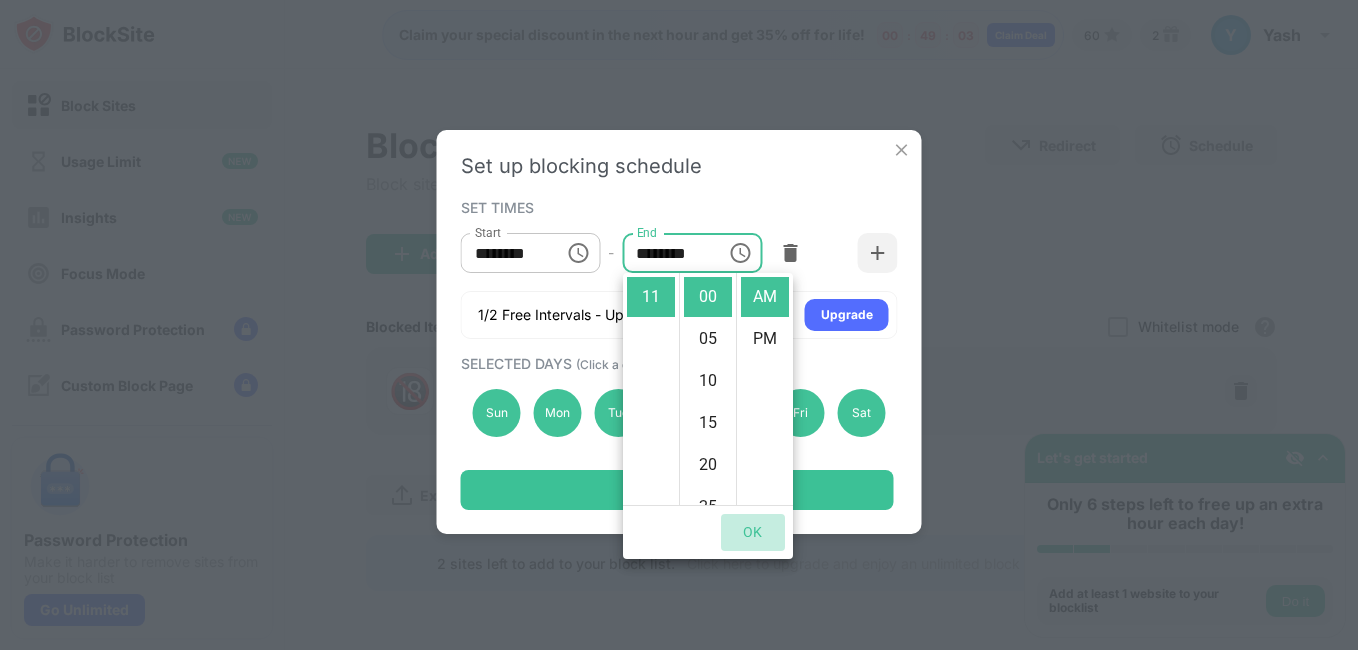 click on "OK" at bounding box center [753, 532] 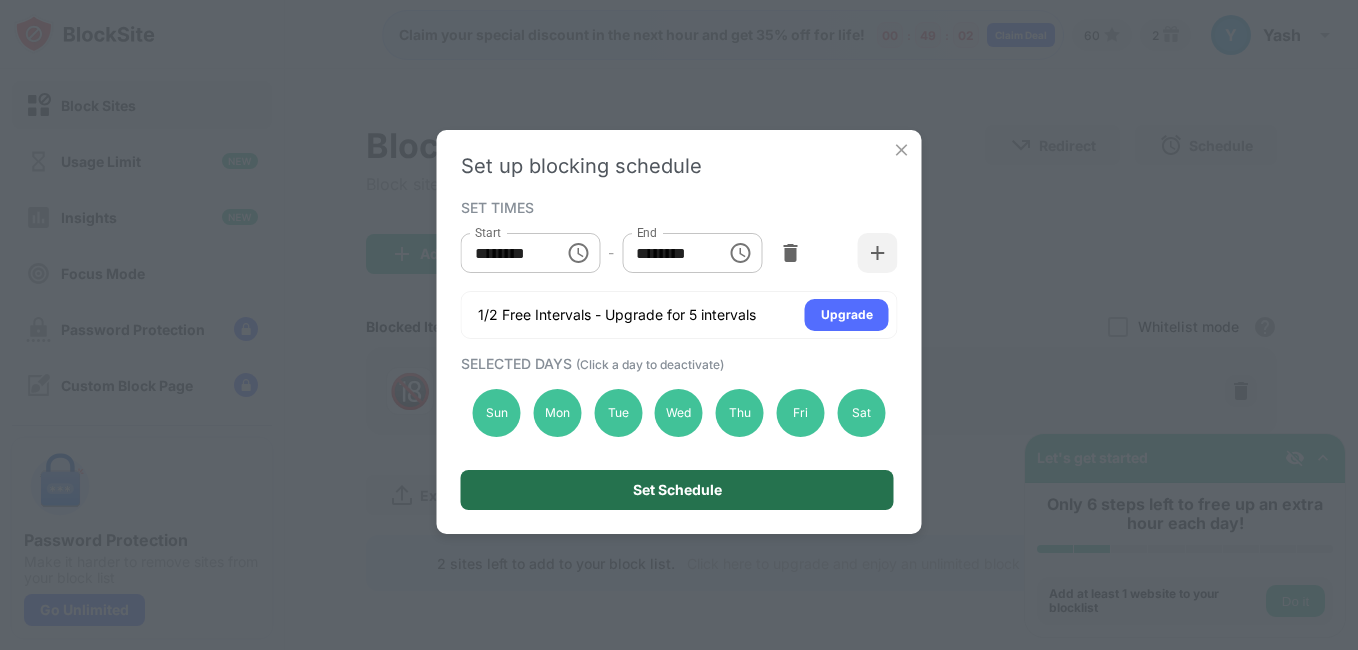 click on "Set Schedule" at bounding box center [677, 490] 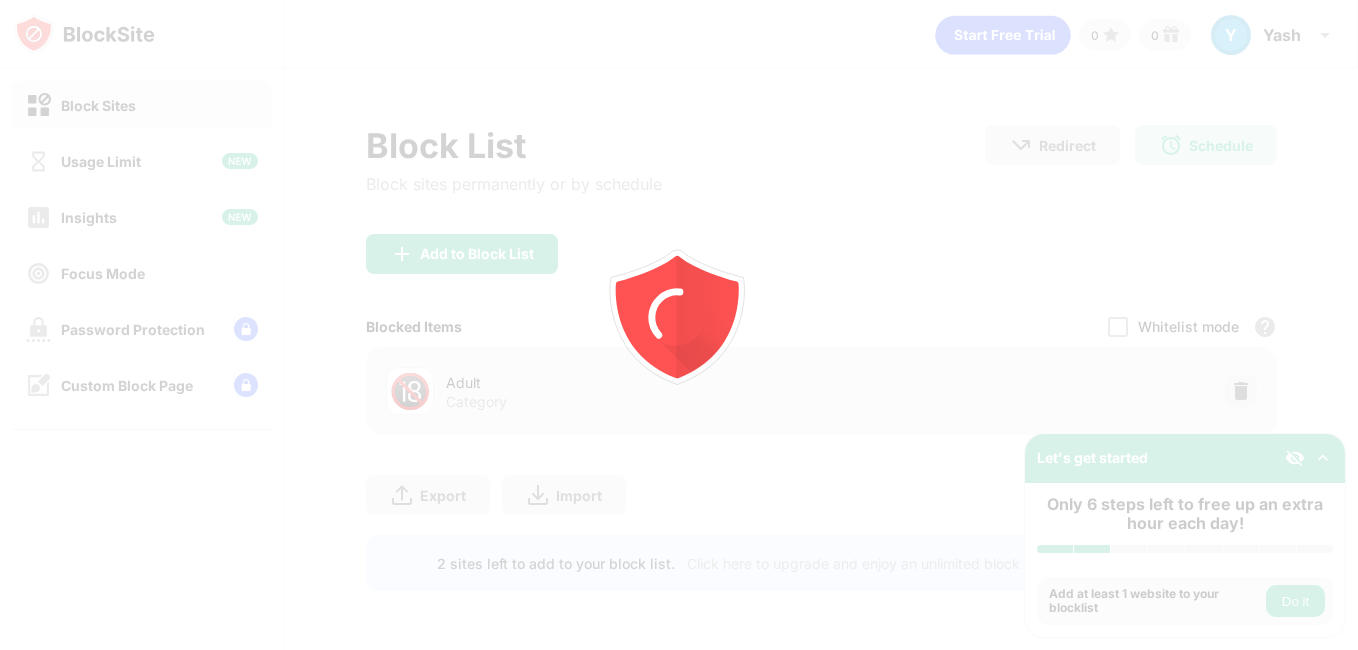 scroll, scrollTop: 0, scrollLeft: 0, axis: both 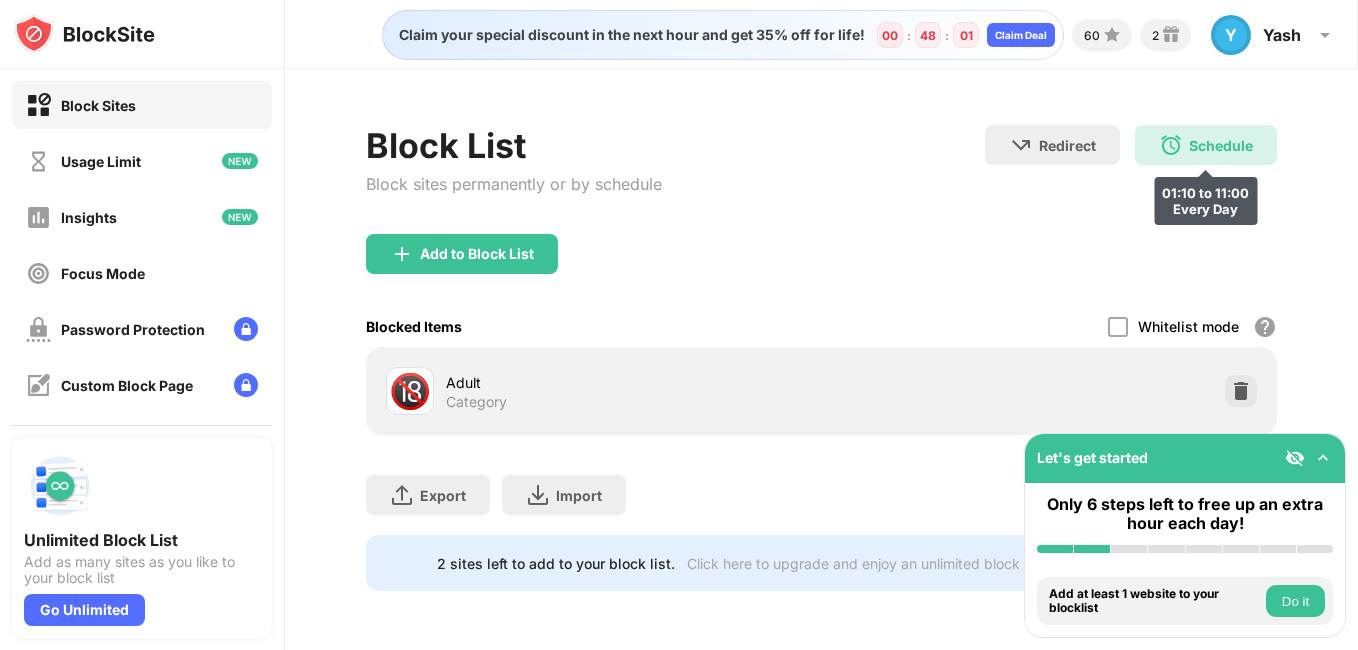 click at bounding box center (1171, 145) 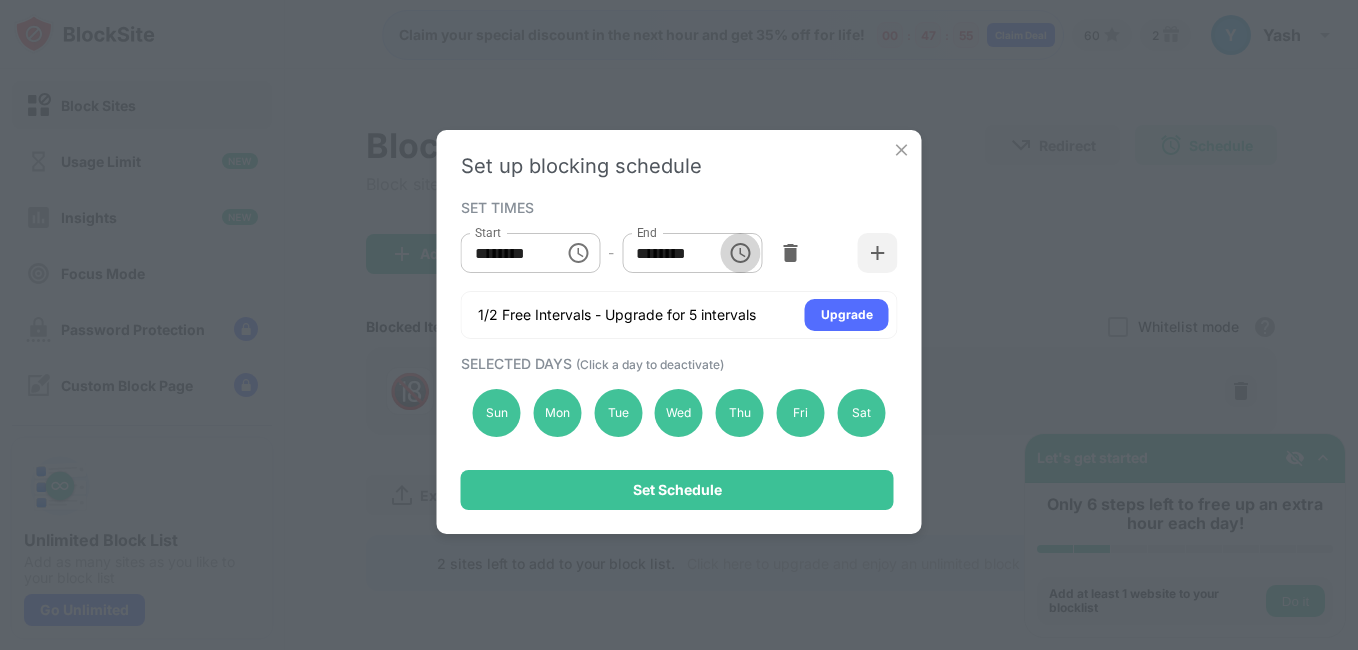 click 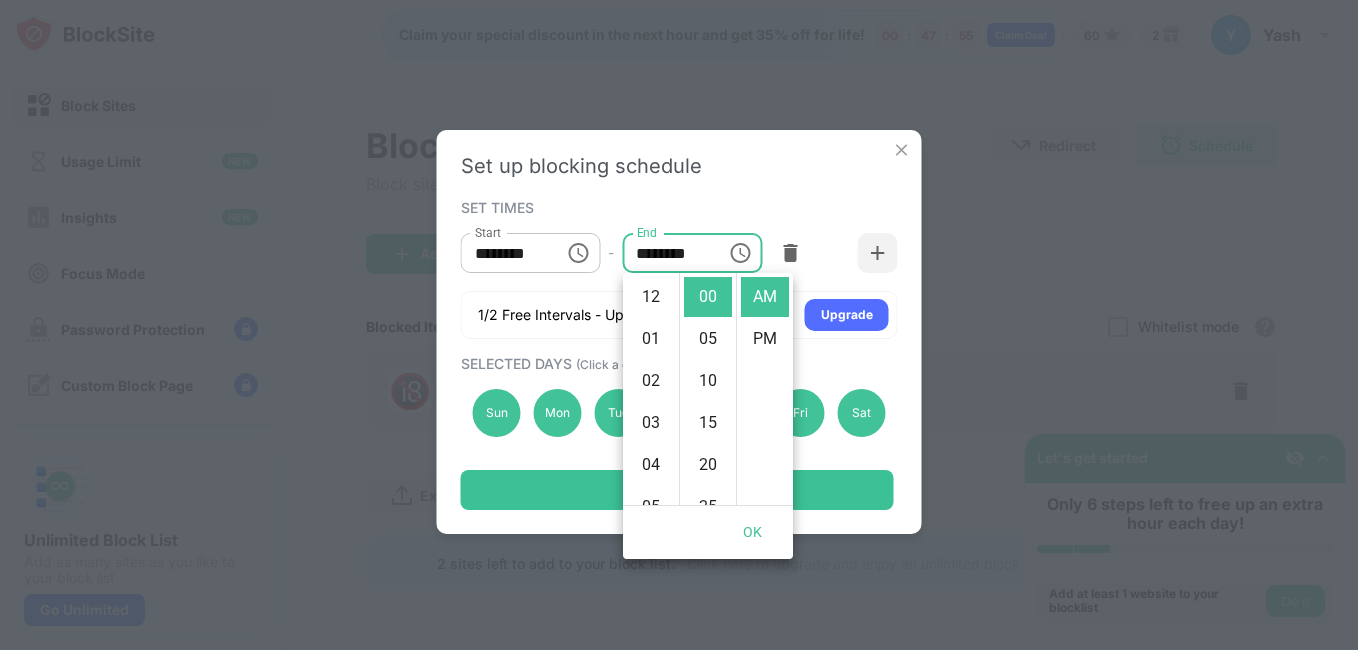 scroll, scrollTop: 462, scrollLeft: 0, axis: vertical 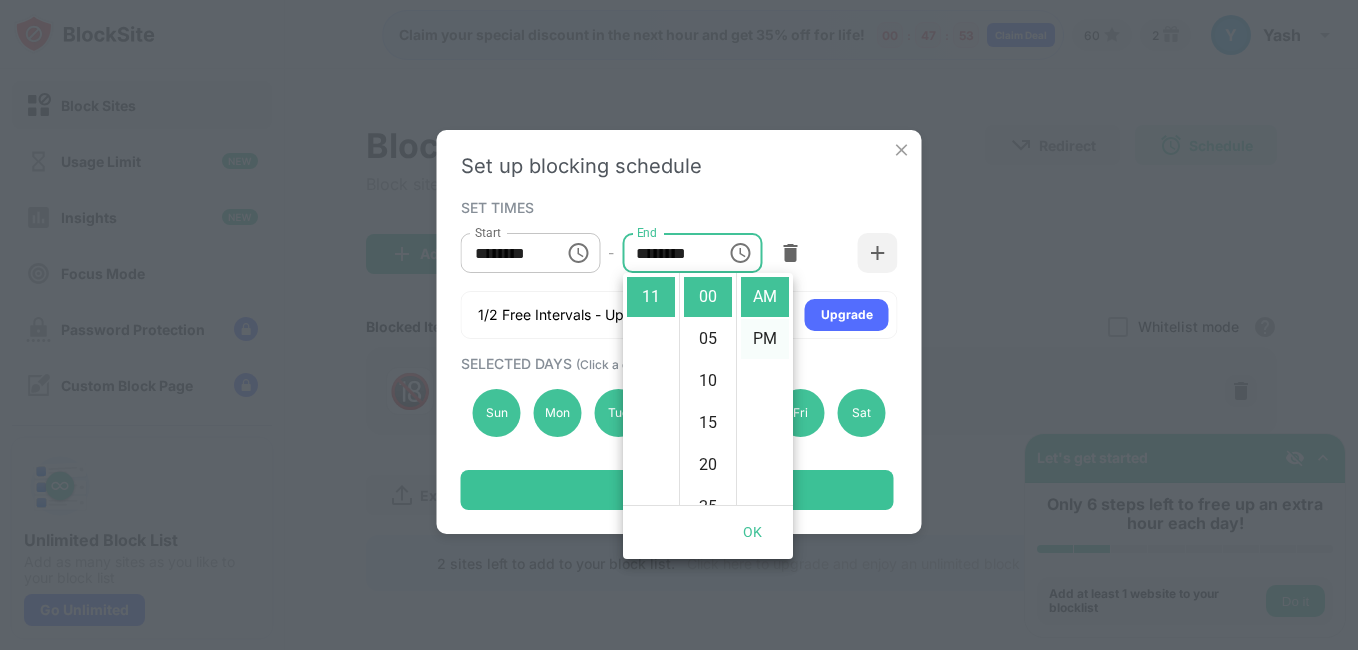 click on "PM" at bounding box center (765, 339) 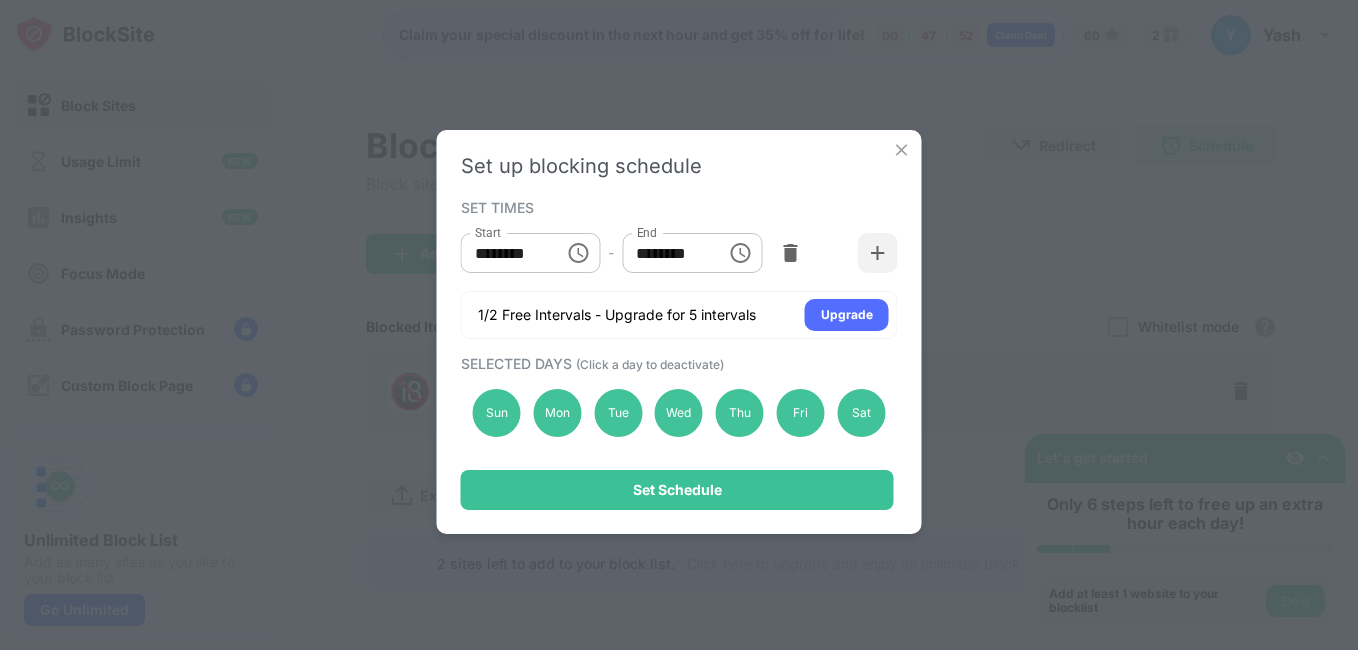scroll, scrollTop: 42, scrollLeft: 0, axis: vertical 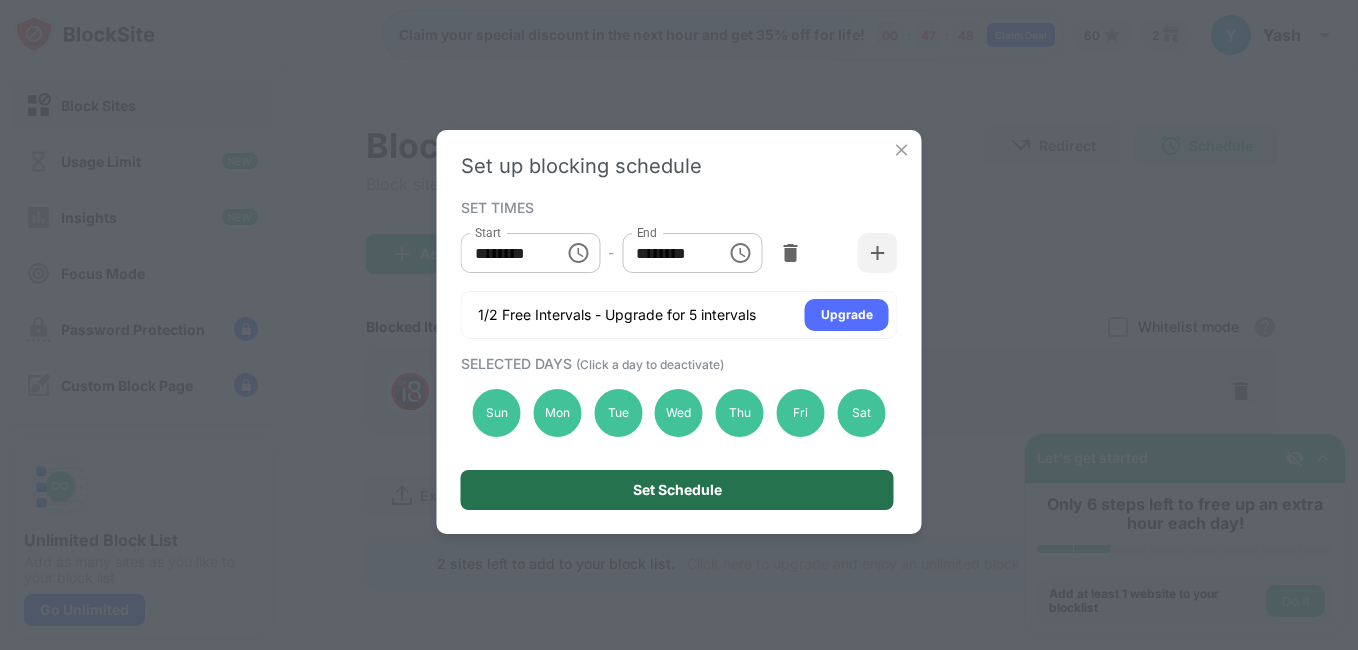 click on "Set Schedule" at bounding box center (677, 490) 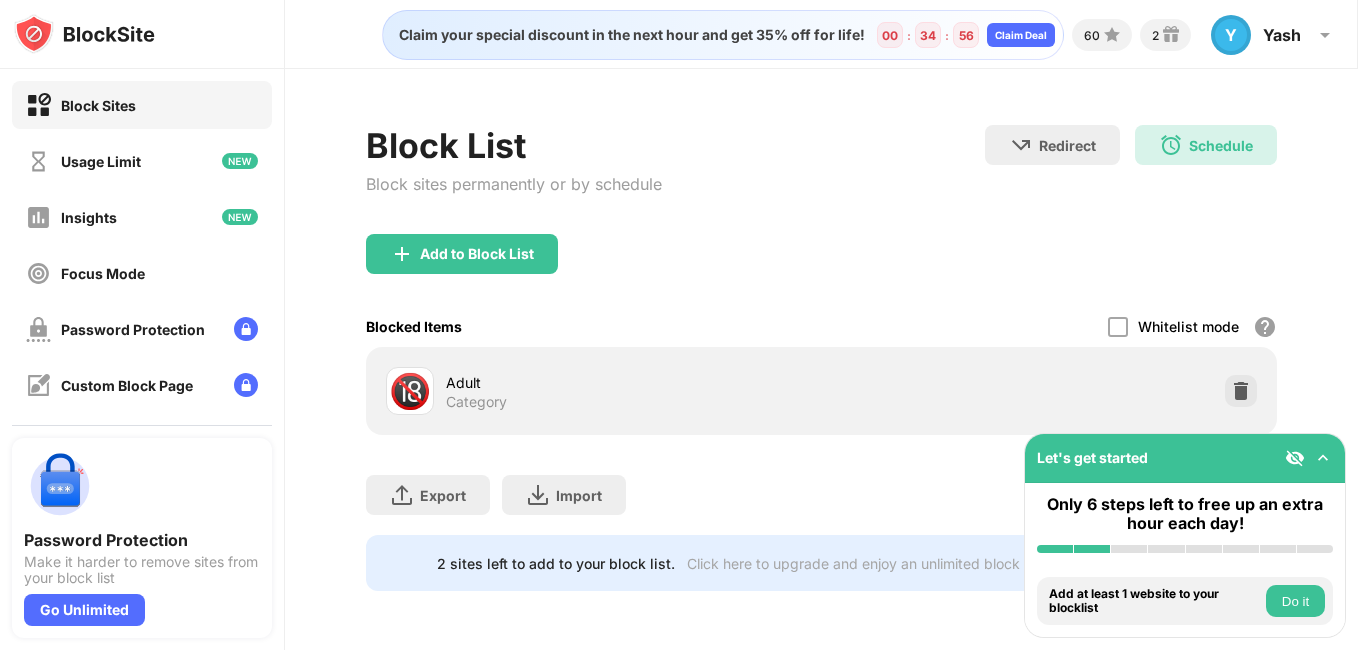 scroll, scrollTop: 0, scrollLeft: 0, axis: both 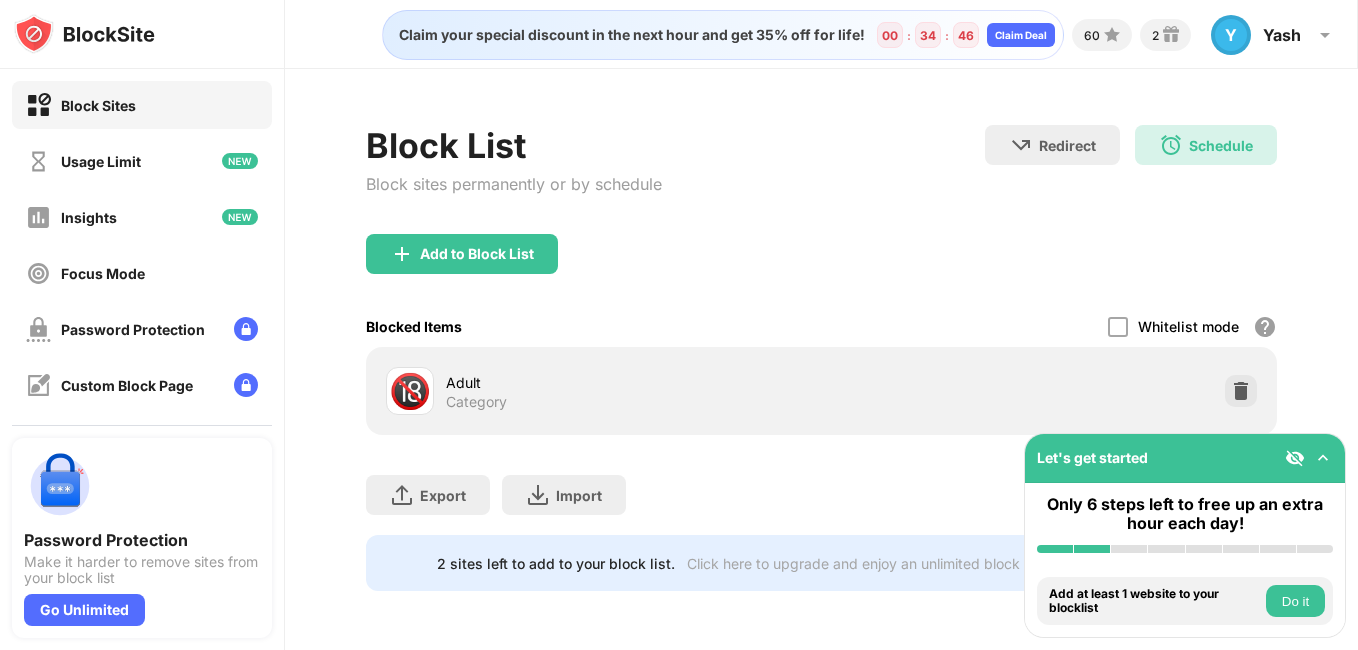 click on "Do it" at bounding box center (1295, 601) 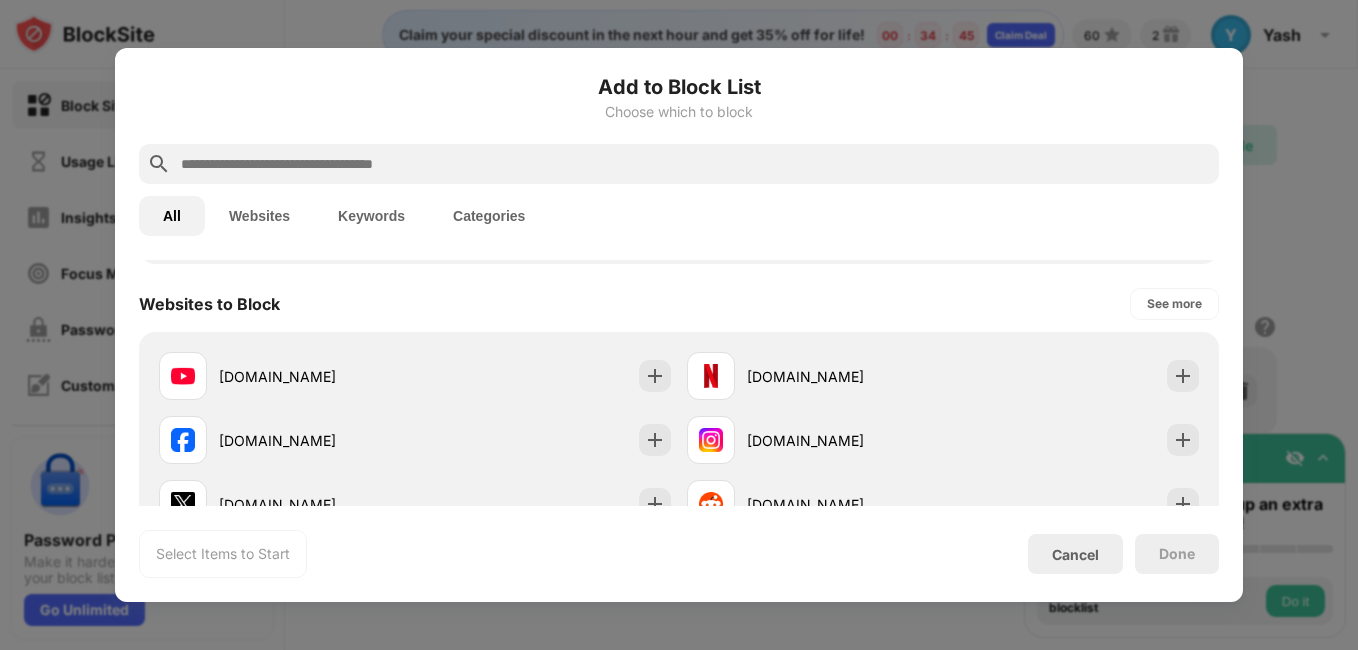 scroll, scrollTop: 284, scrollLeft: 0, axis: vertical 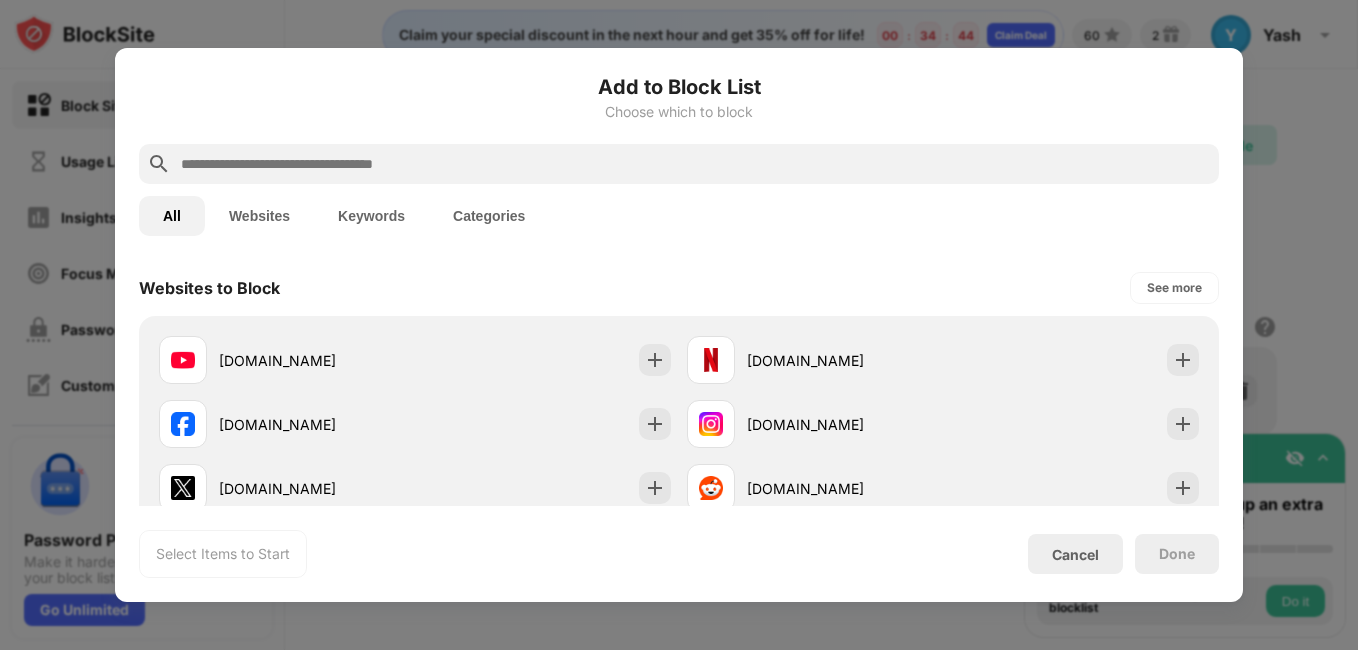 click at bounding box center [679, 325] 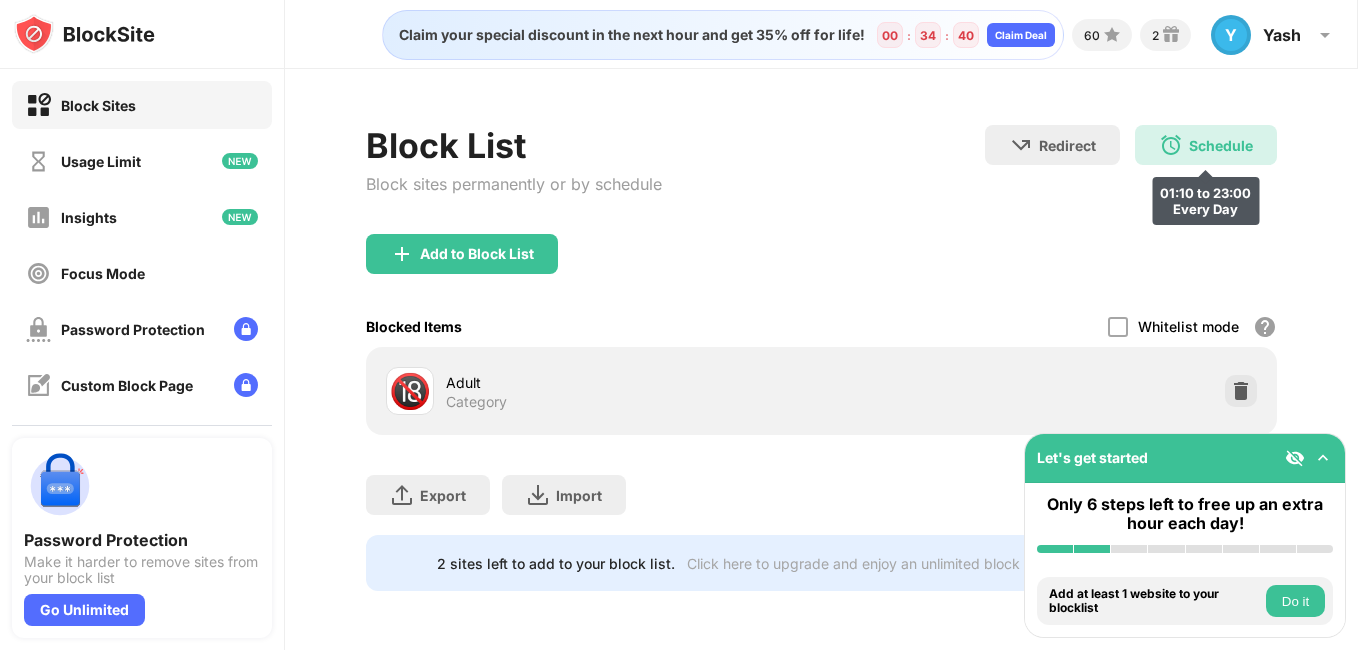 click on "Schedule 01:10 to 23:00 Every Day" at bounding box center [1206, 145] 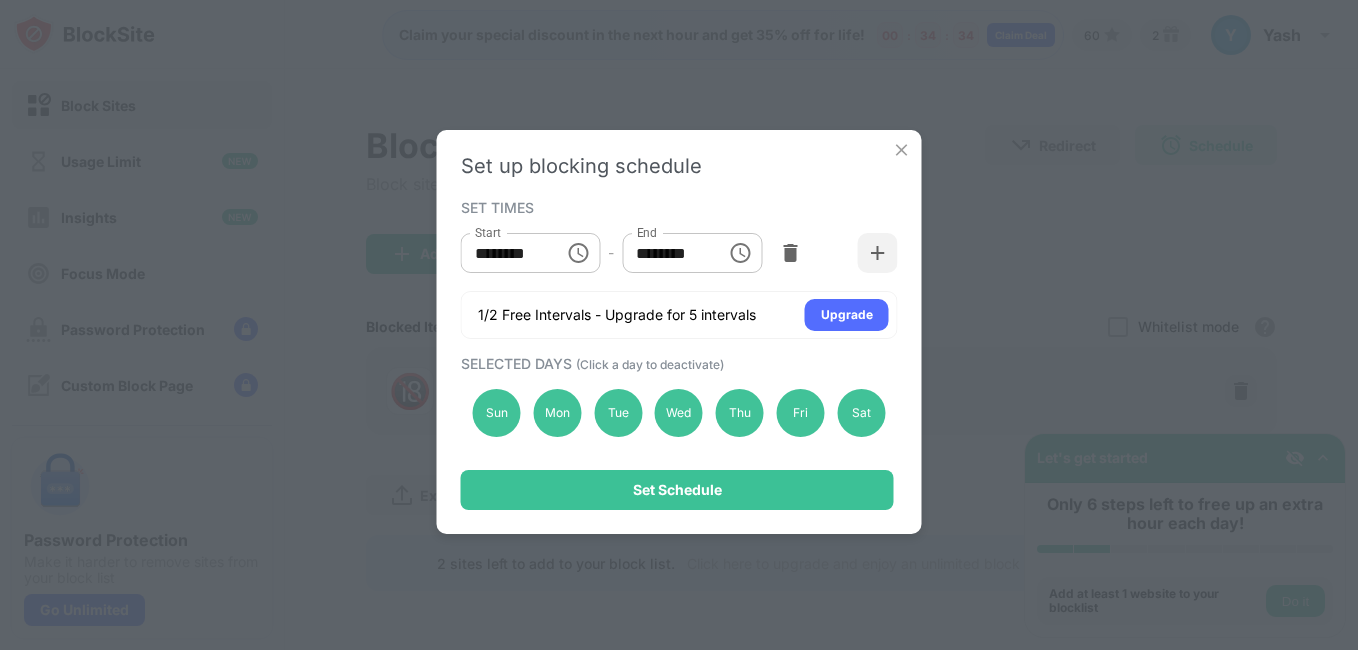click at bounding box center (902, 150) 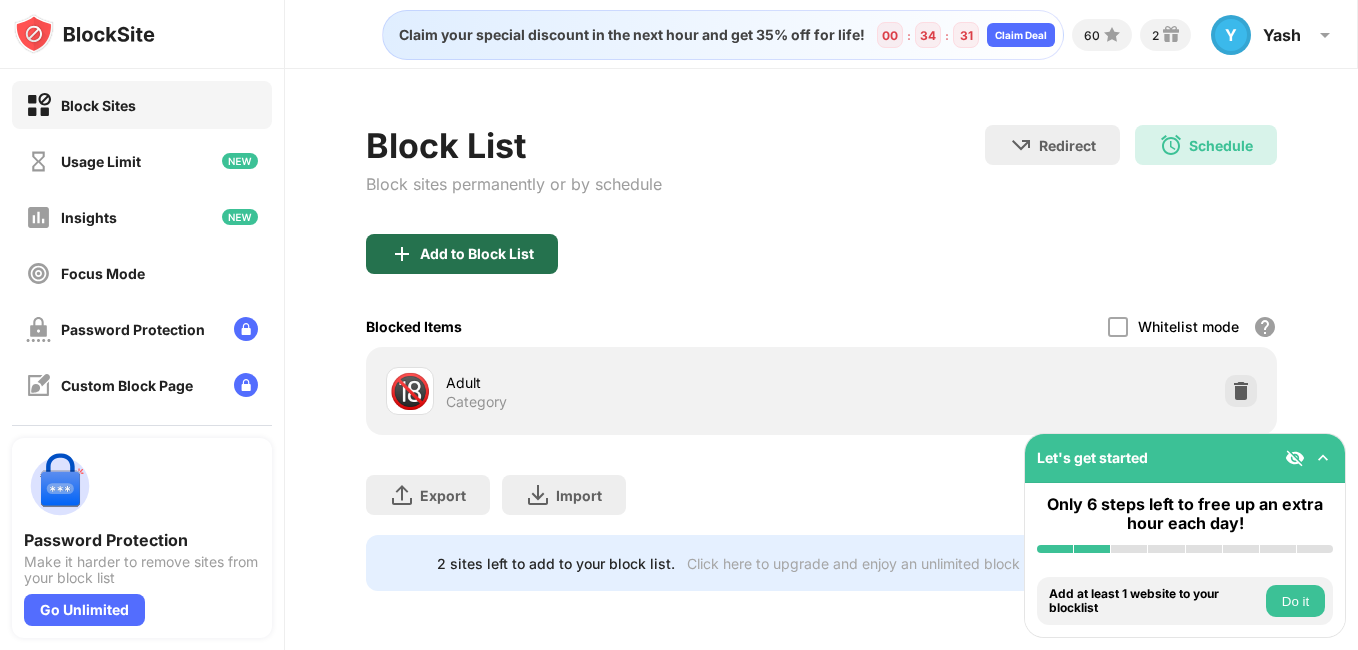 click on "Add to Block List" at bounding box center (477, 254) 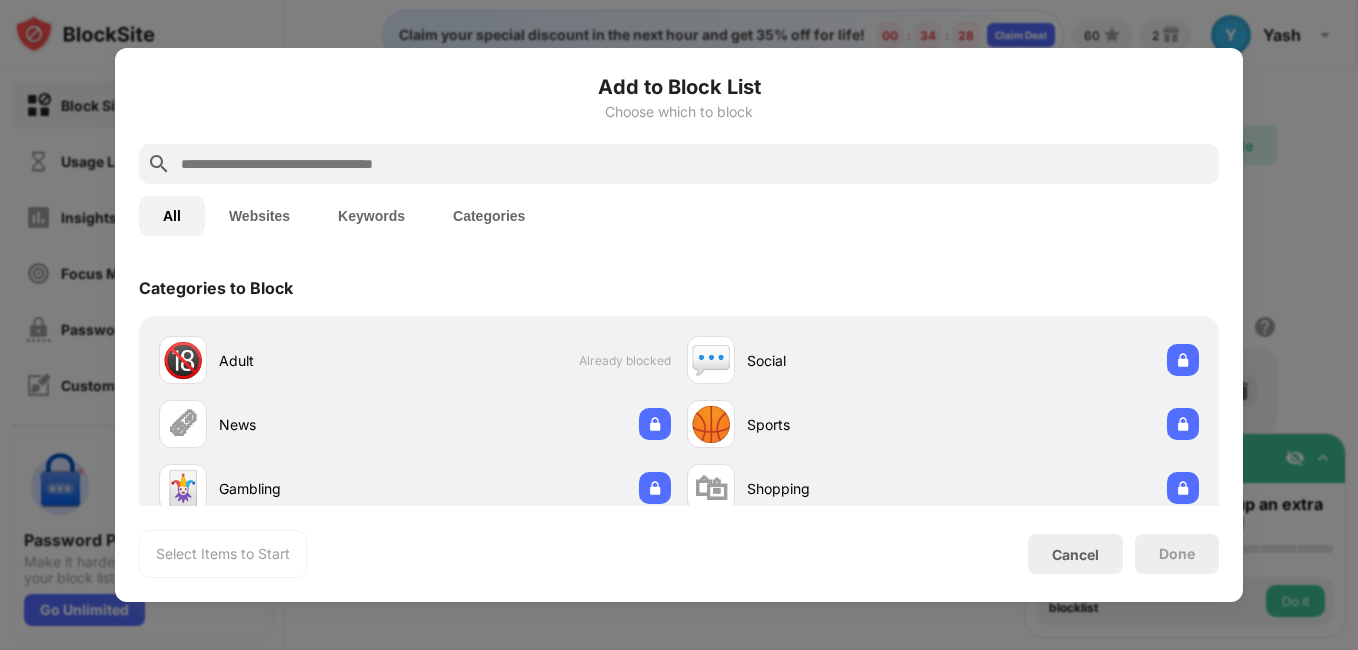 click on "Websites" at bounding box center [259, 216] 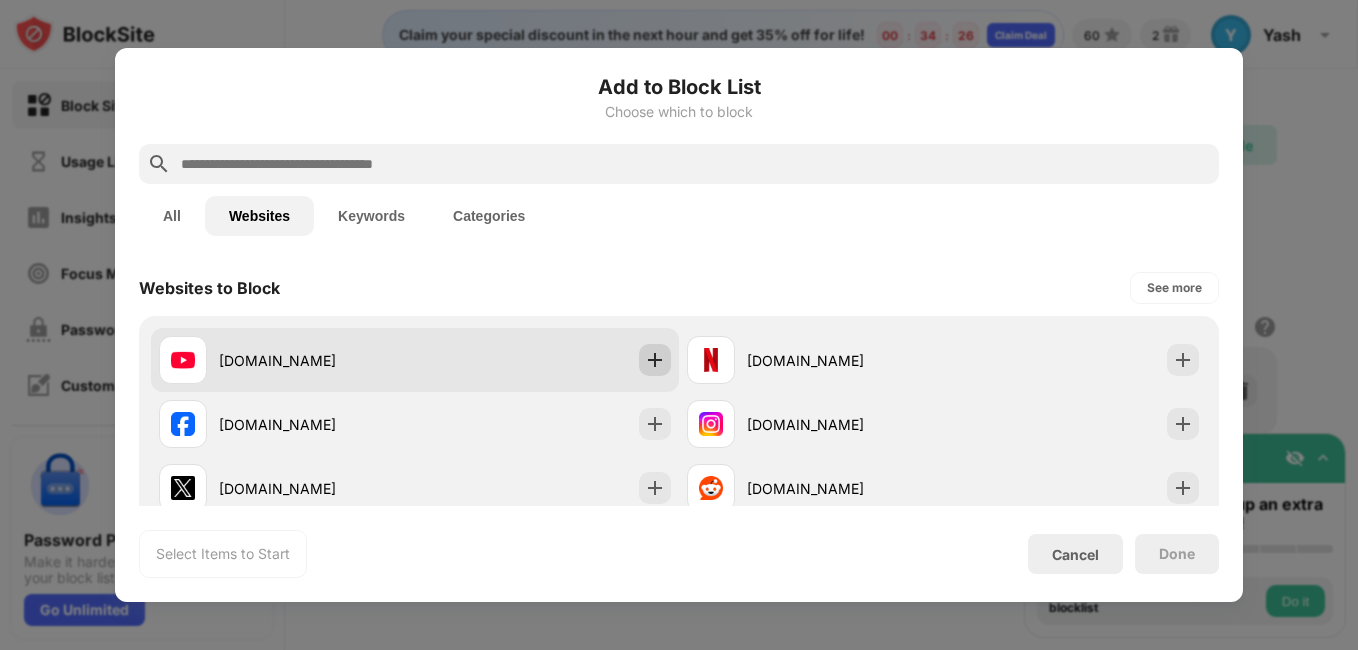 click at bounding box center [655, 360] 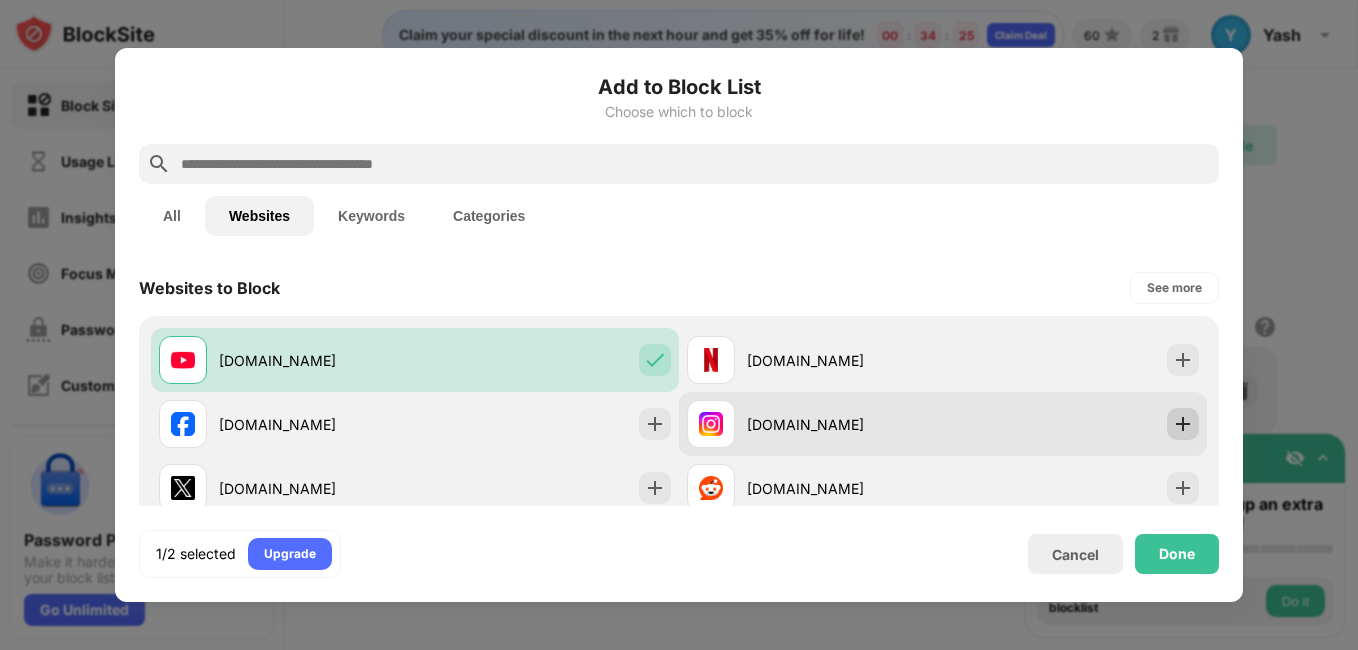 click at bounding box center (1183, 424) 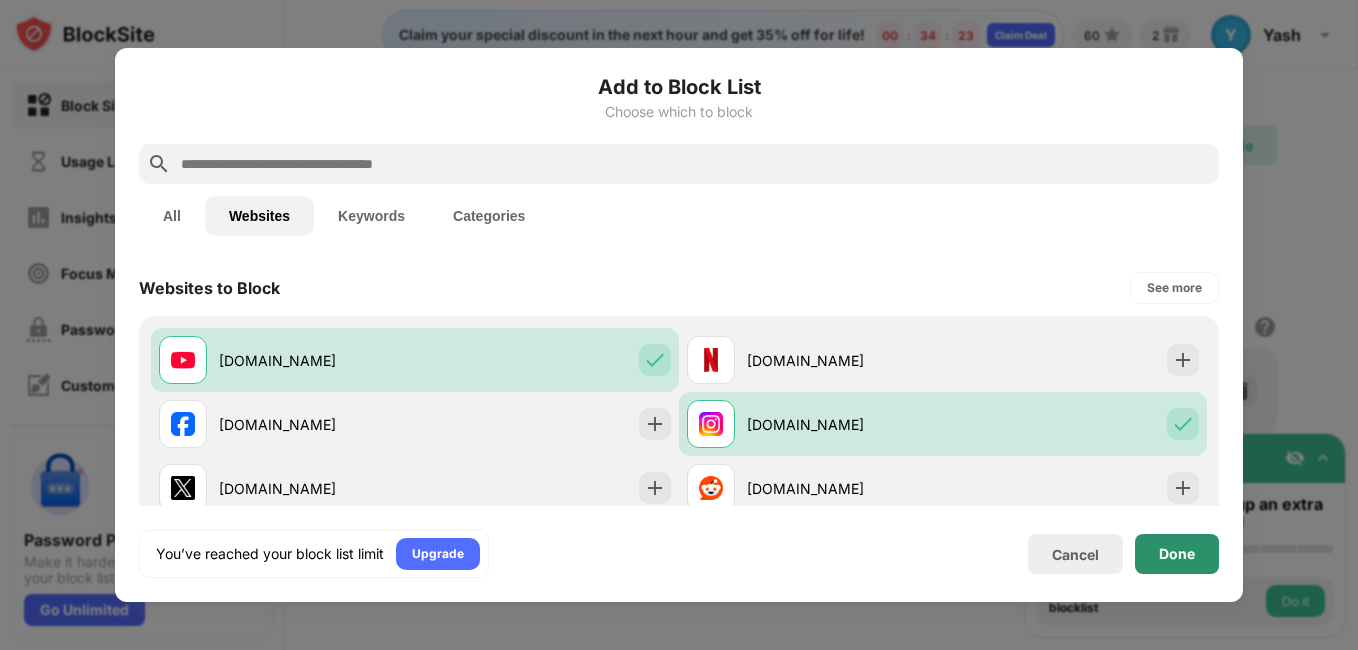 click on "Done" at bounding box center [1177, 554] 